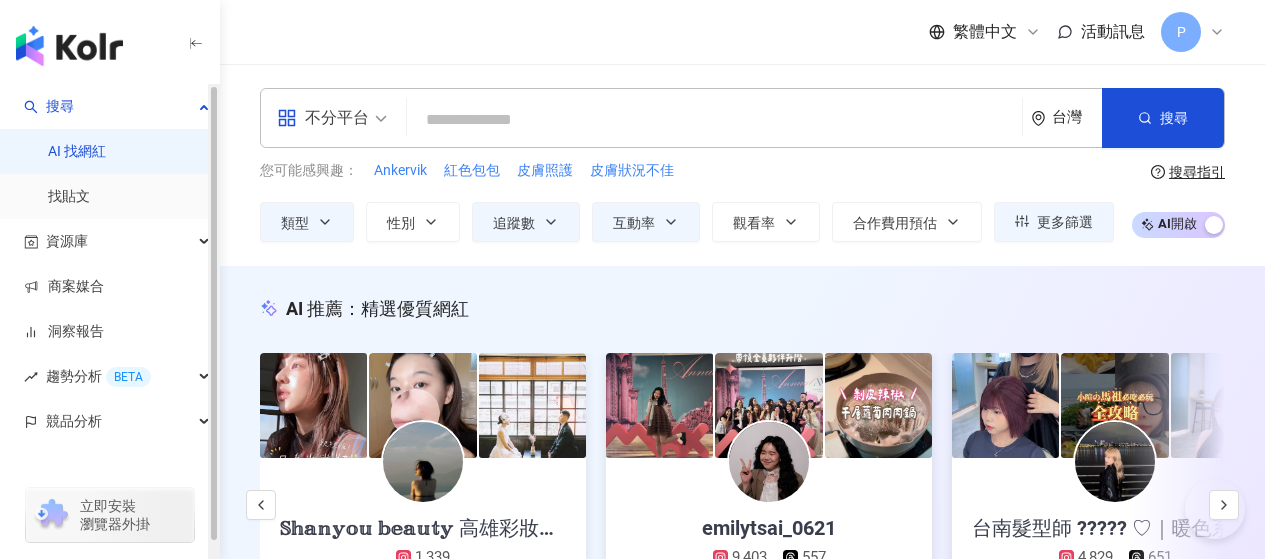 scroll, scrollTop: 0, scrollLeft: 0, axis: both 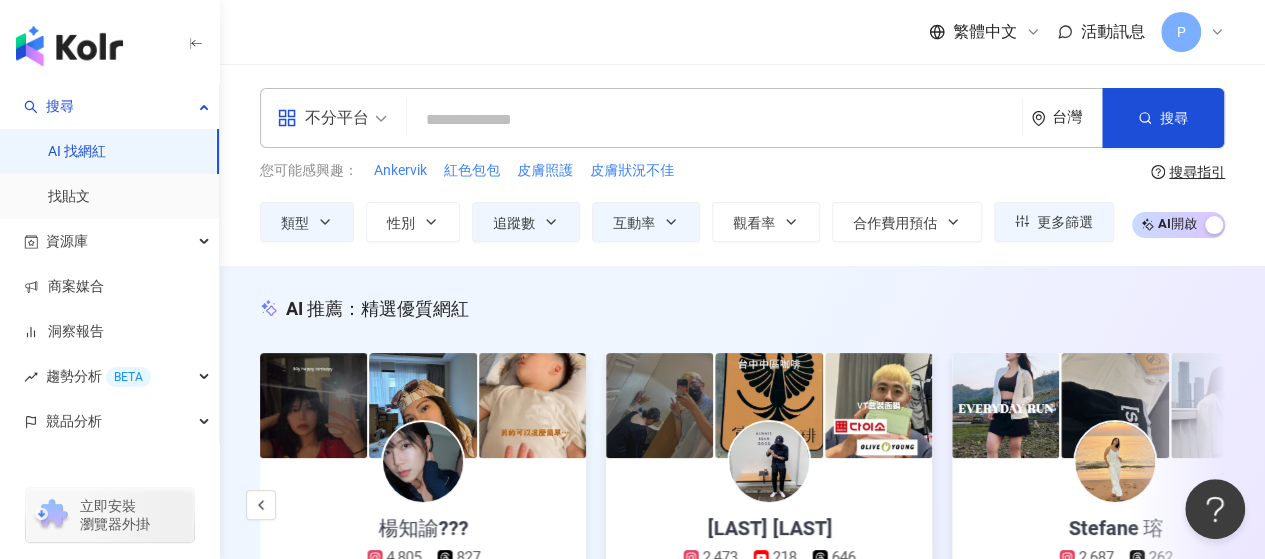 click at bounding box center [714, 120] 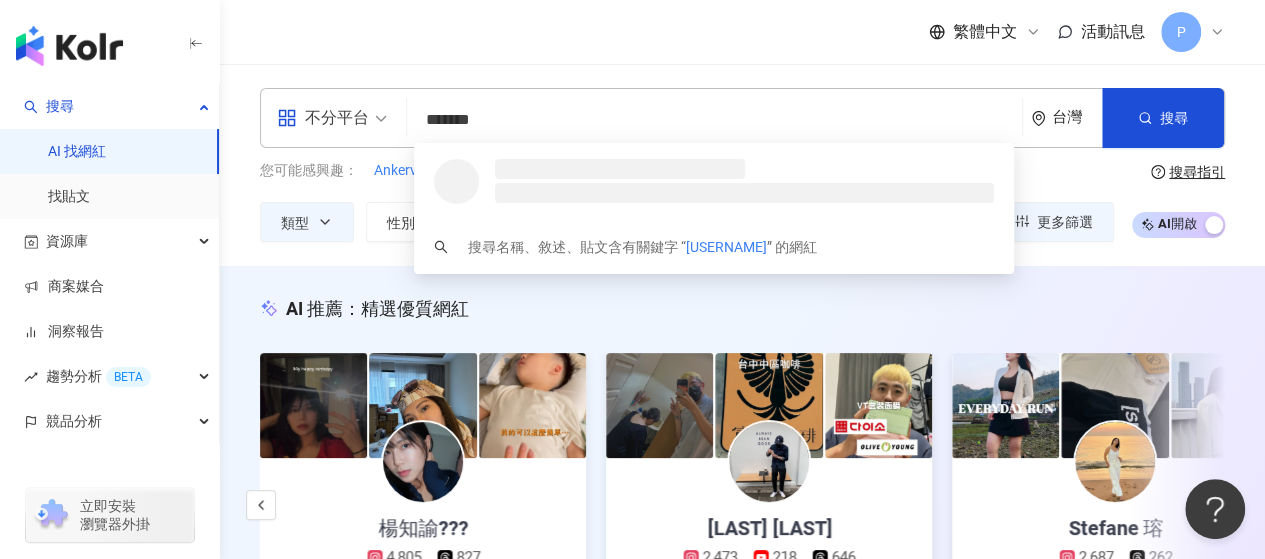 click at bounding box center (620, 169) 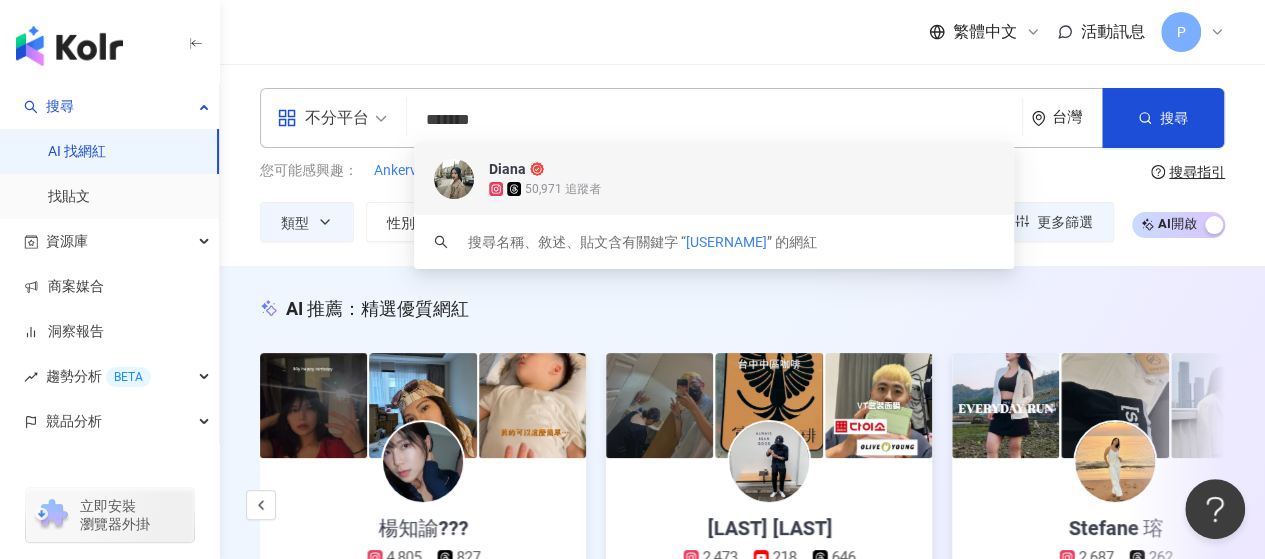 click on "Diana" at bounding box center [507, 169] 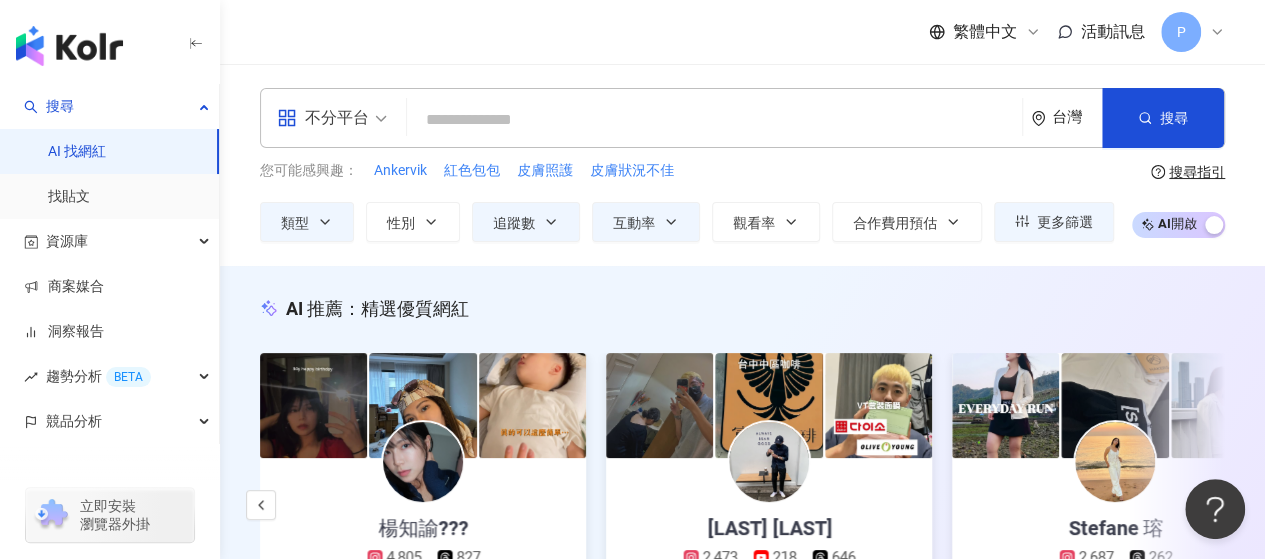 click at bounding box center [714, 120] 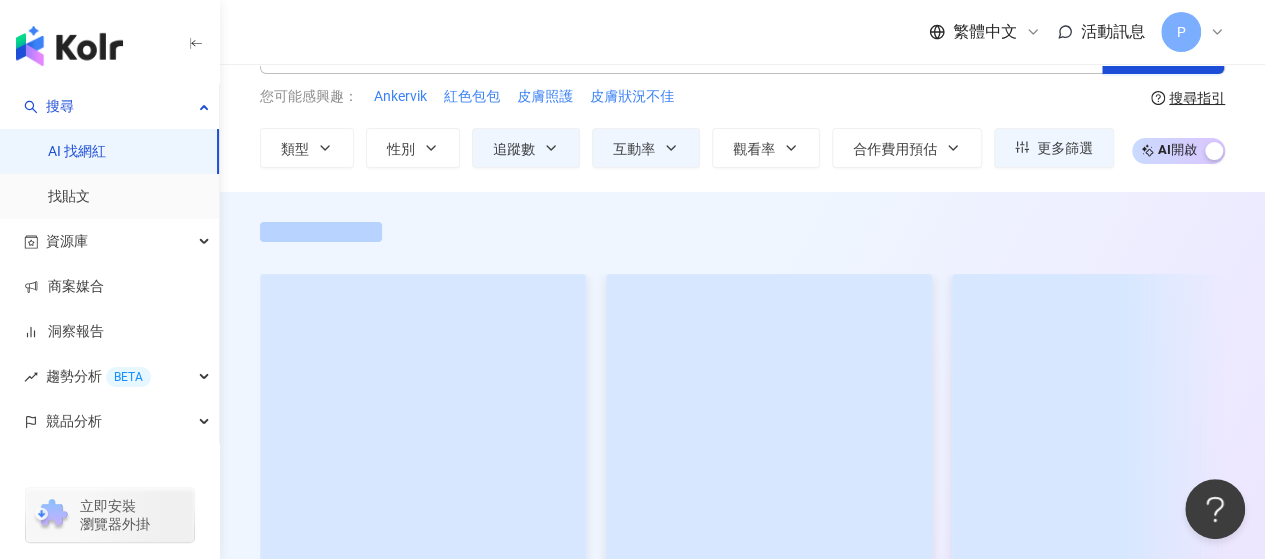 scroll, scrollTop: 200, scrollLeft: 0, axis: vertical 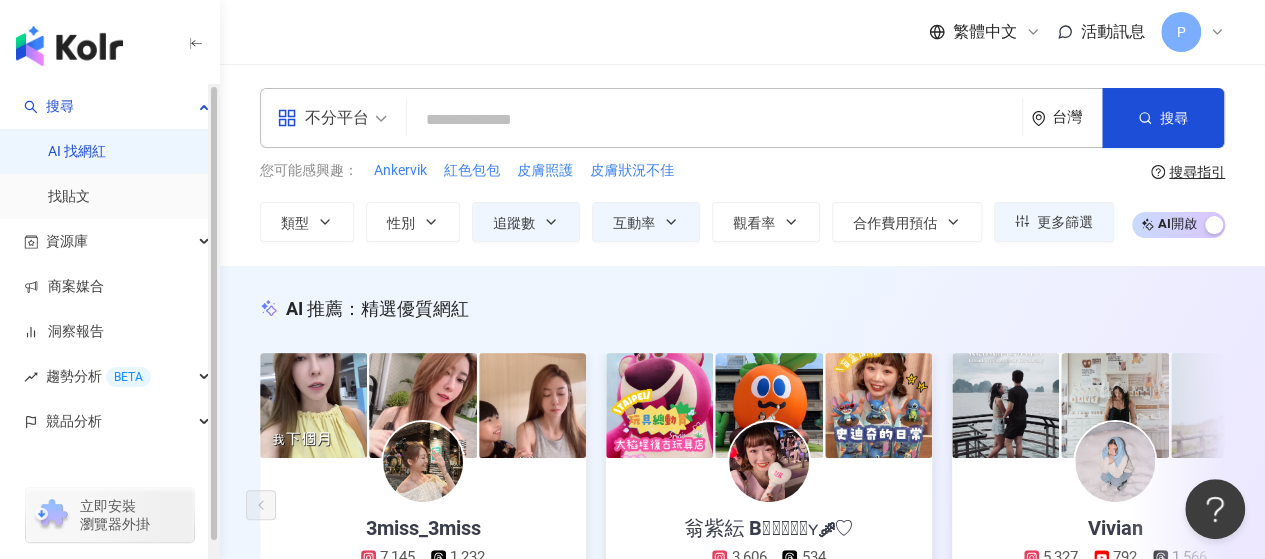 click at bounding box center (714, 120) 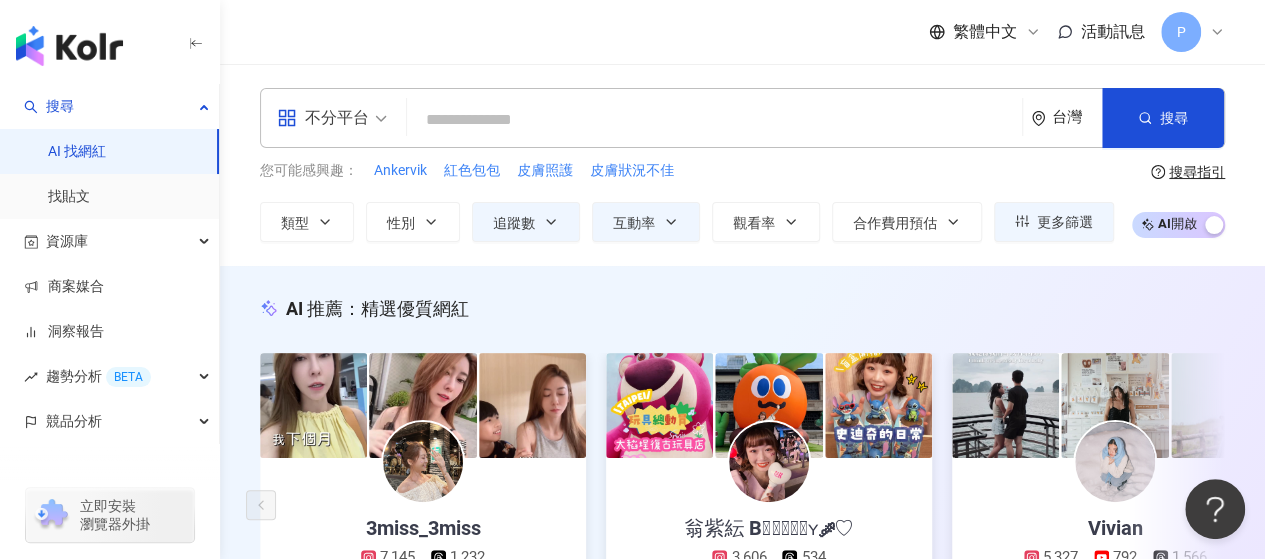paste on "*********" 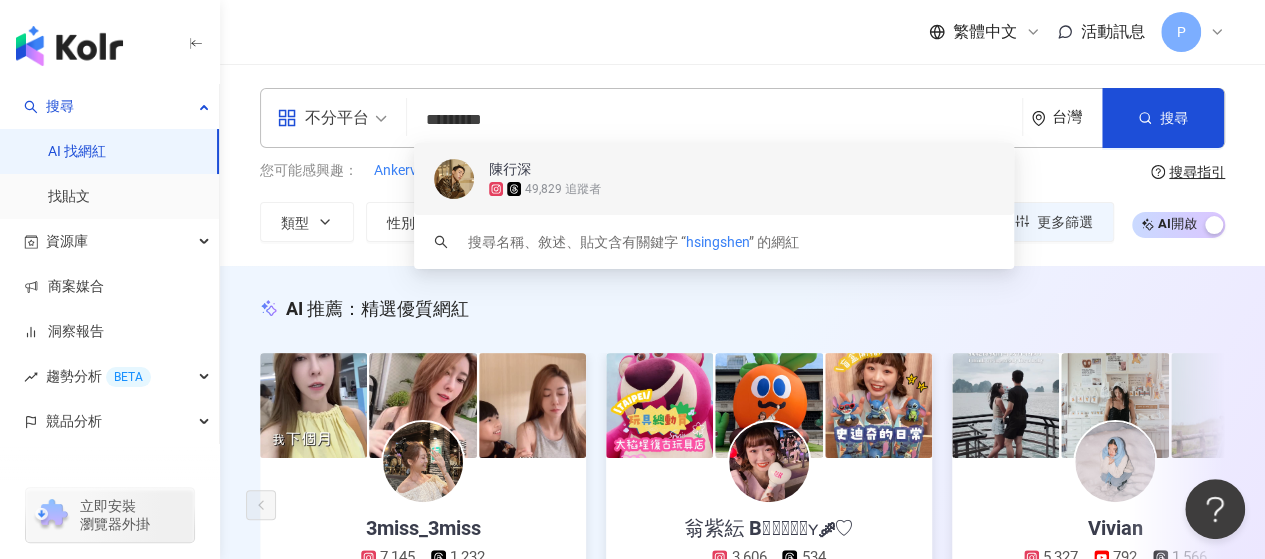 click on "陳行深" at bounding box center [510, 169] 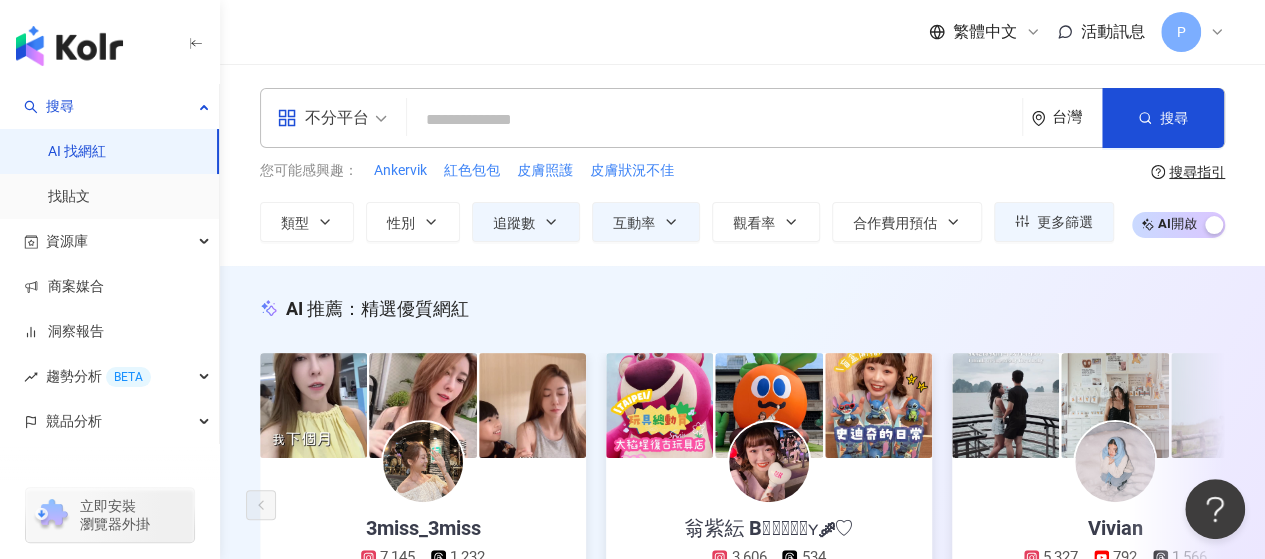 click at bounding box center [714, 120] 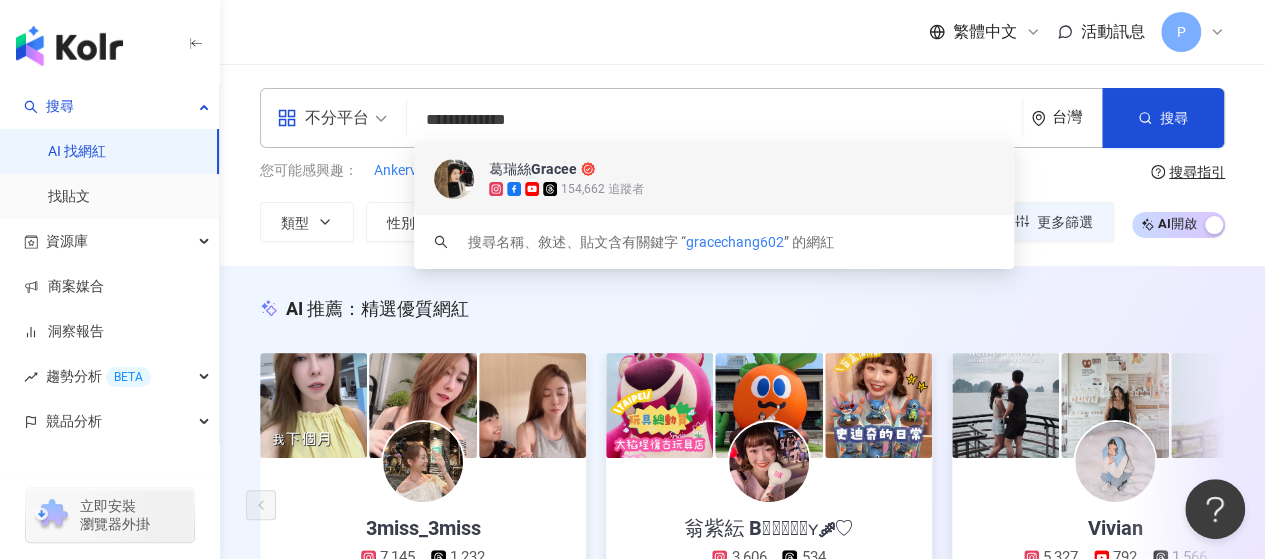 click at bounding box center [516, 189] 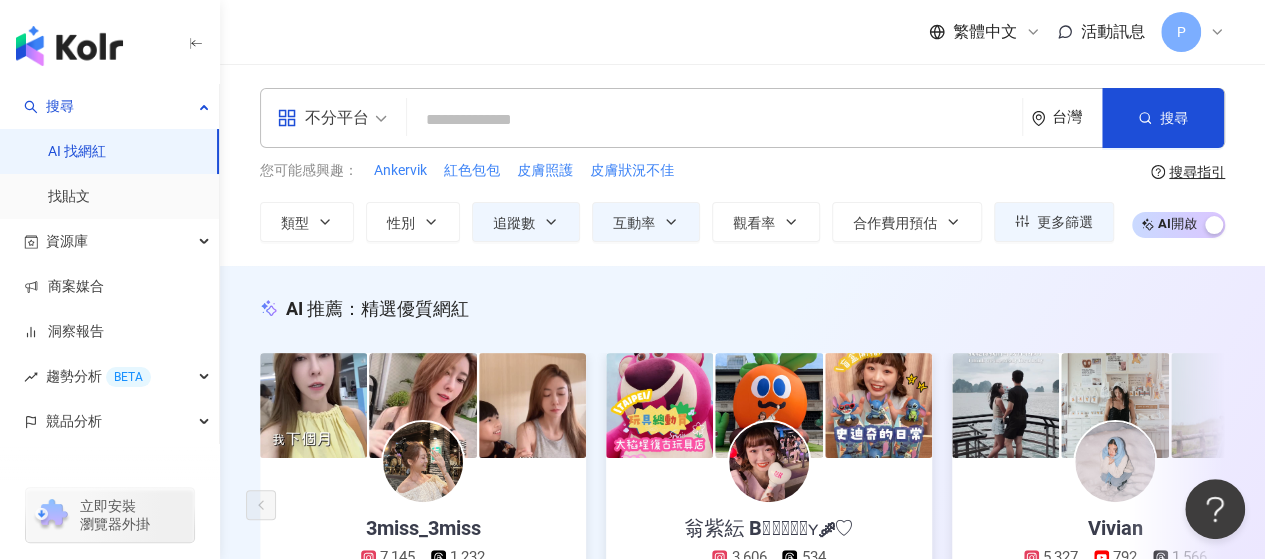 click at bounding box center (714, 120) 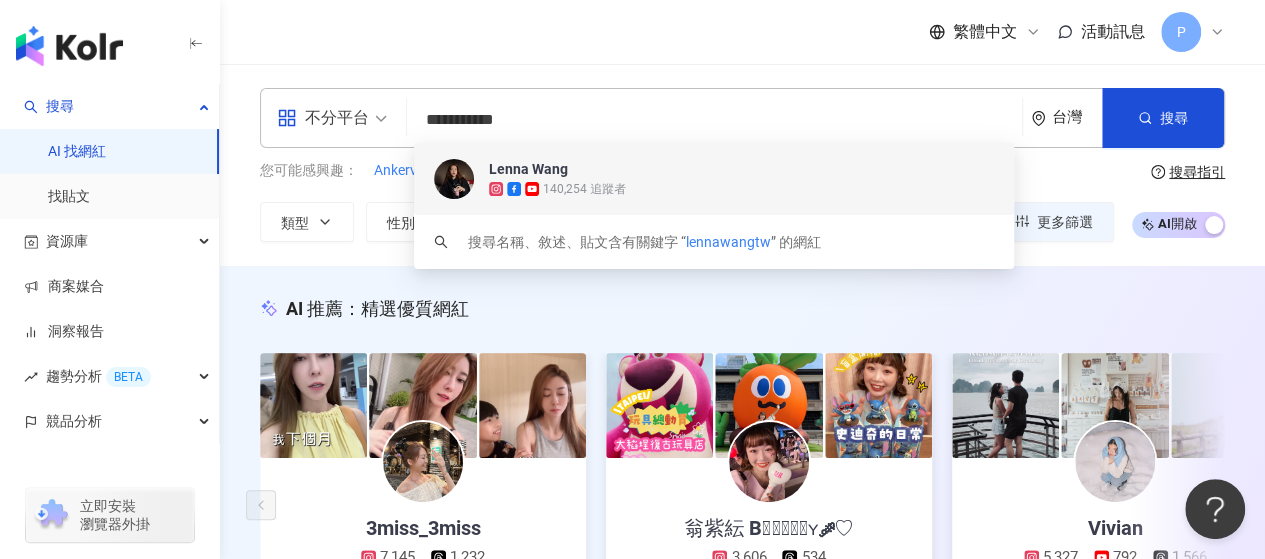 click 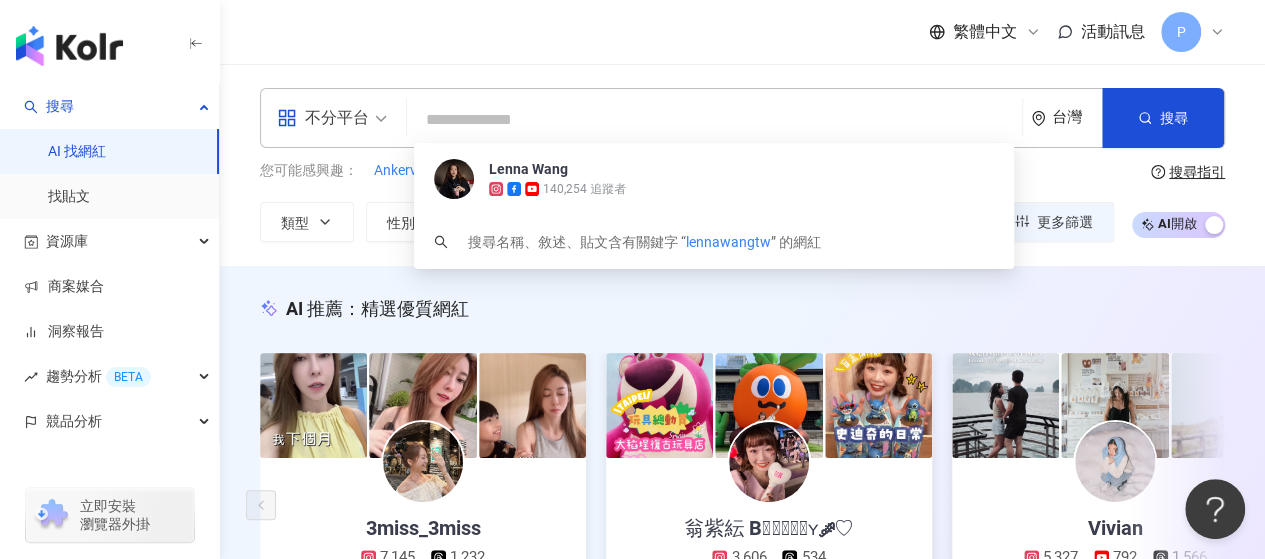 click at bounding box center (714, 120) 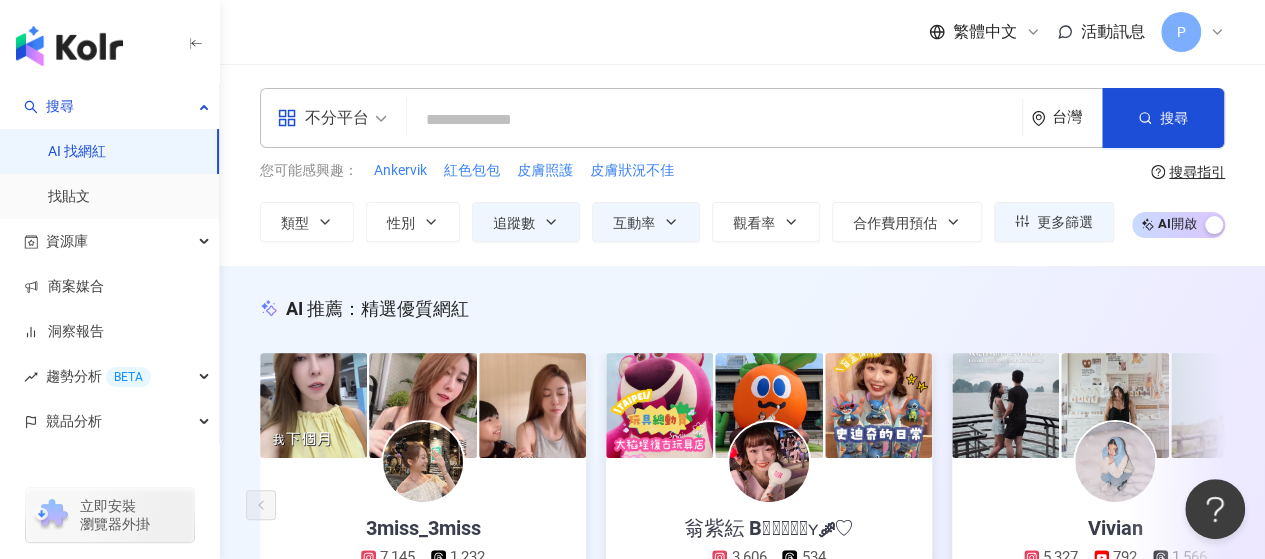 paste on "**********" 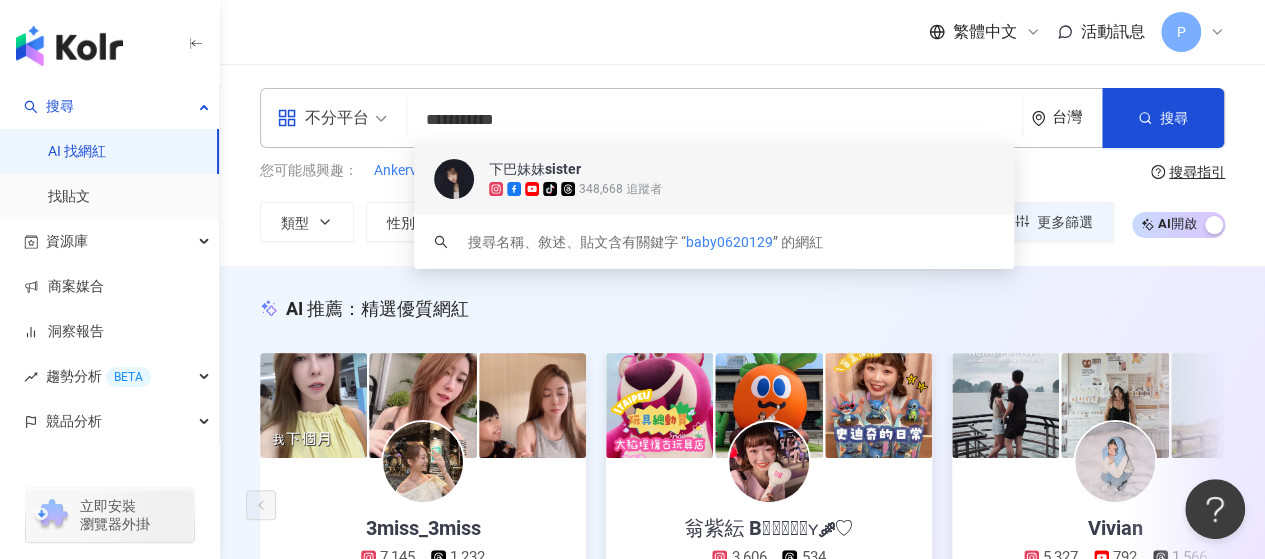click on "下巴妹妹sister" at bounding box center [535, 169] 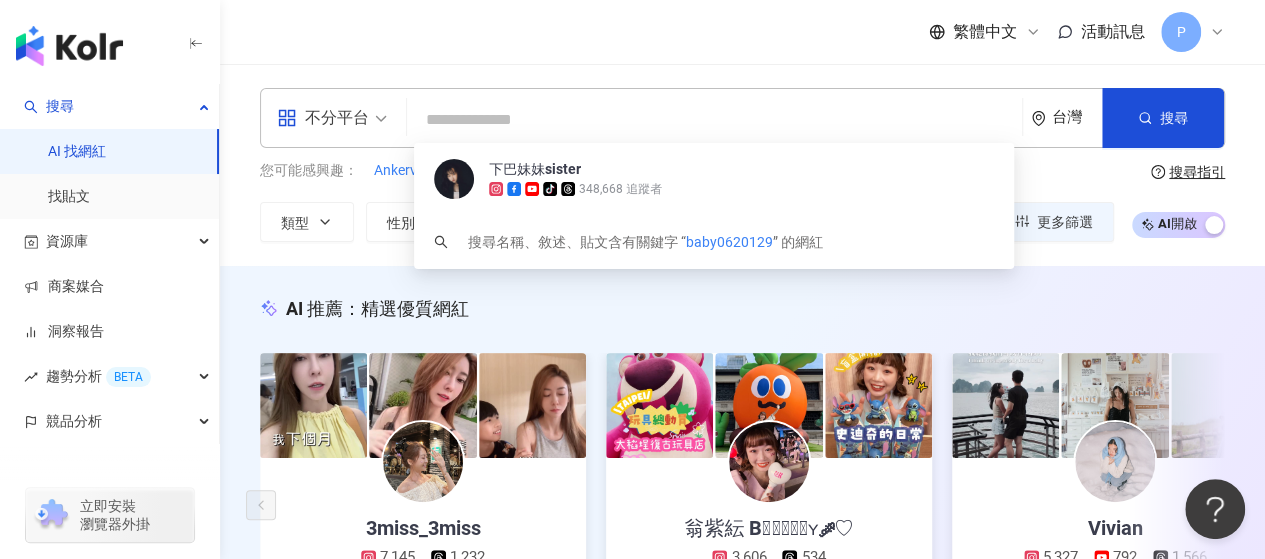 click at bounding box center [714, 120] 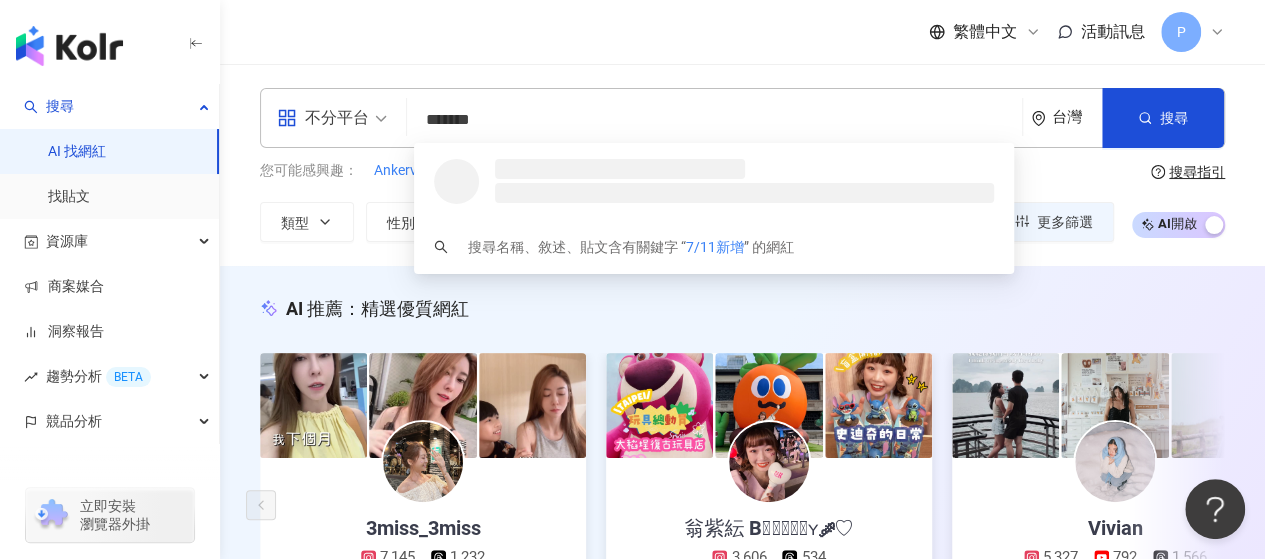 drag, startPoint x: 496, startPoint y: 131, endPoint x: 395, endPoint y: 115, distance: 102.259476 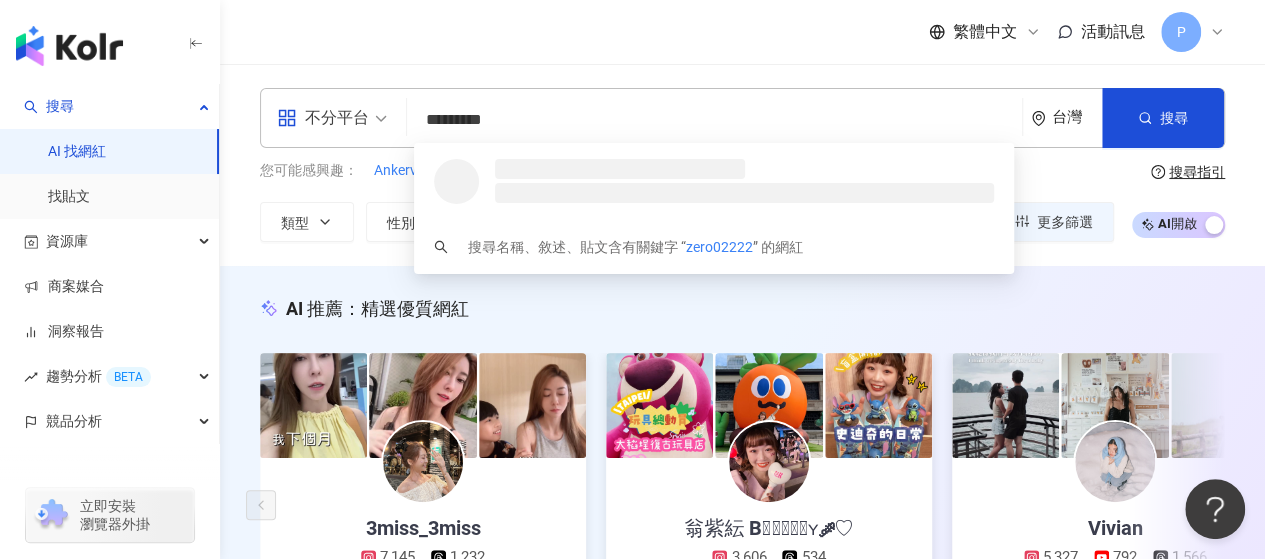 type on "********" 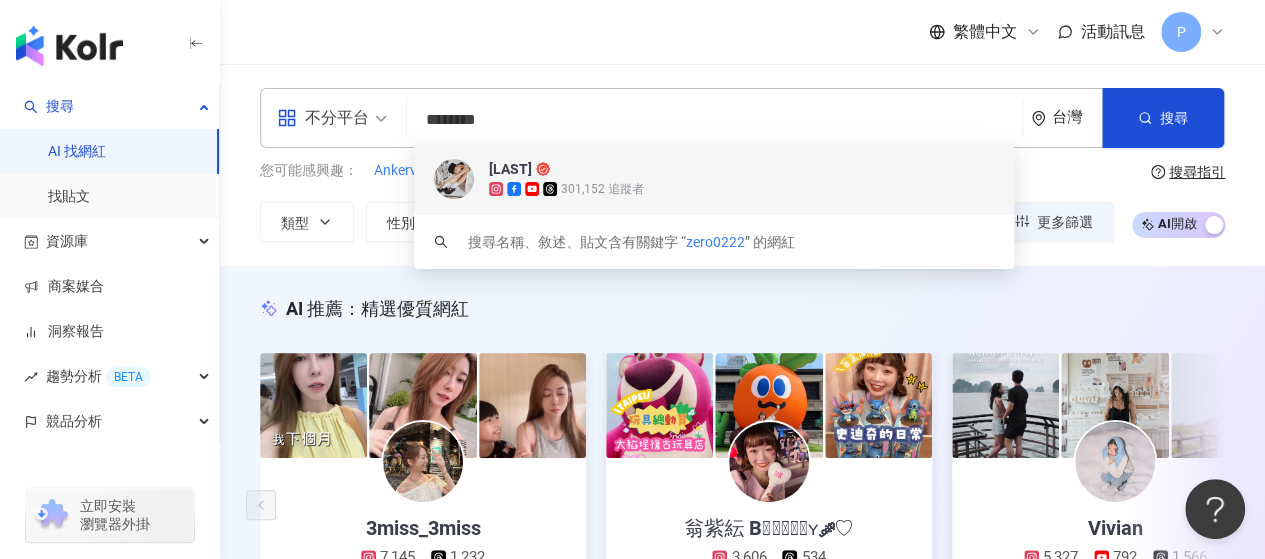 click on "[LAST]" at bounding box center (820, 169) 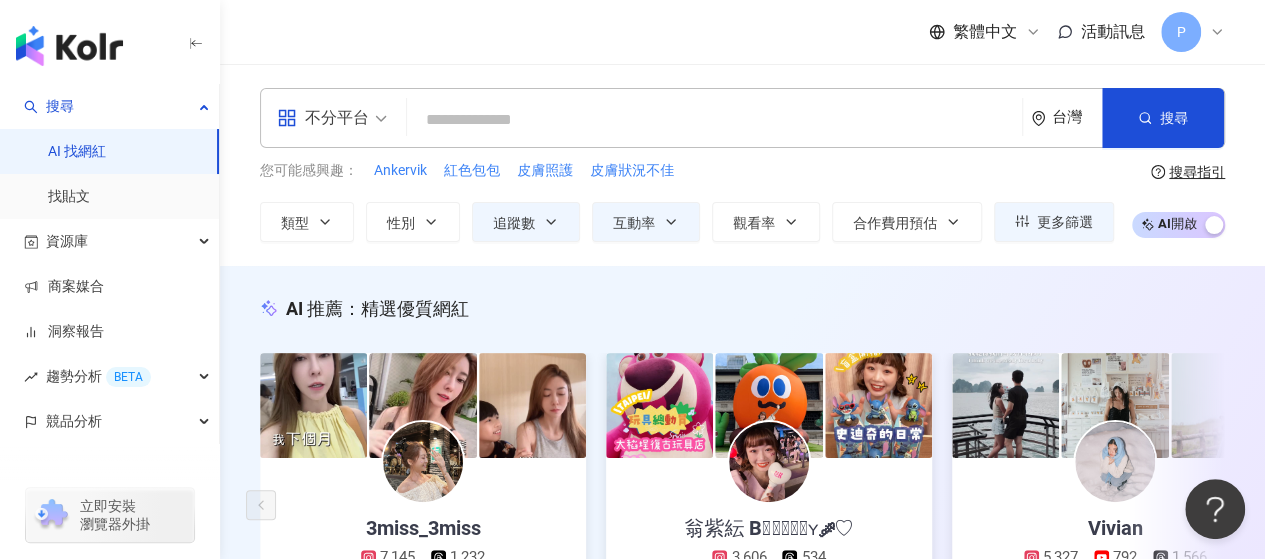 paste on "********" 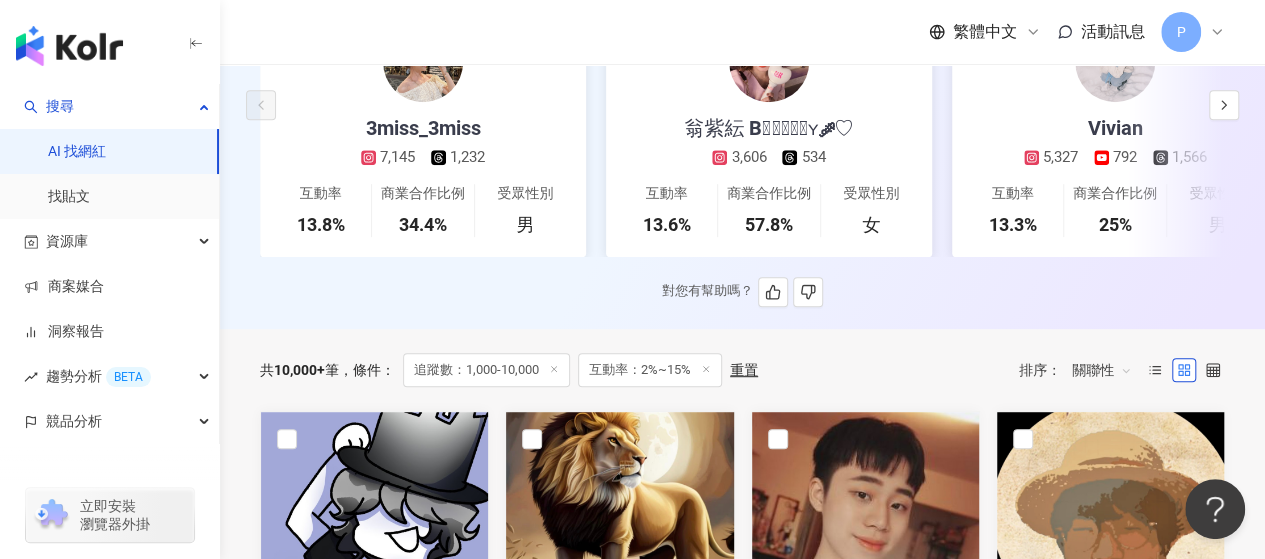 scroll, scrollTop: 0, scrollLeft: 0, axis: both 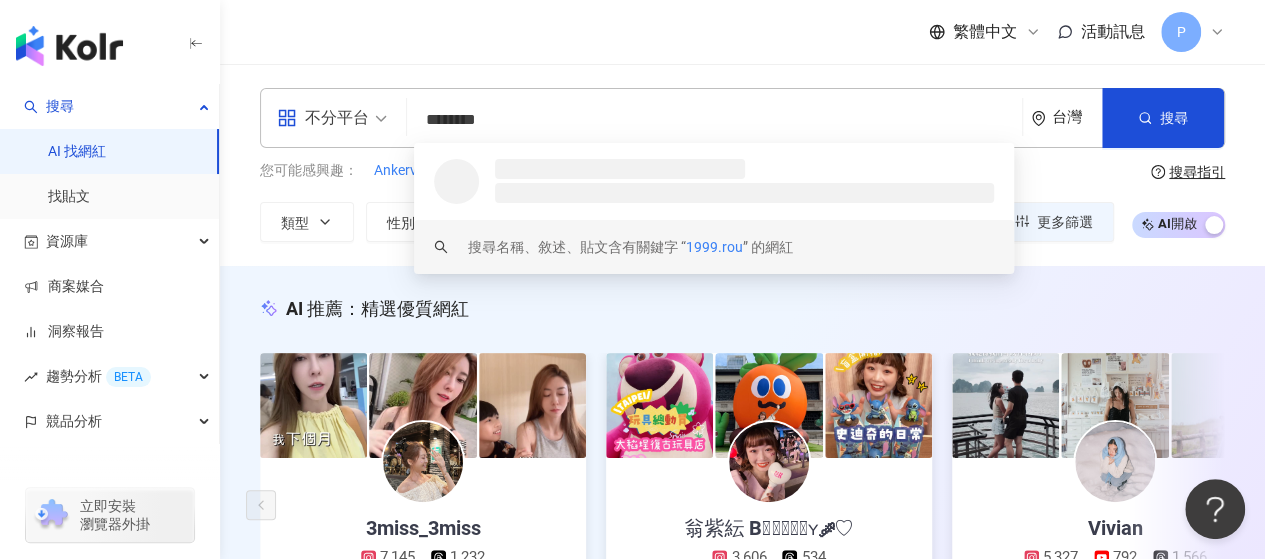 click on "********" at bounding box center [714, 120] 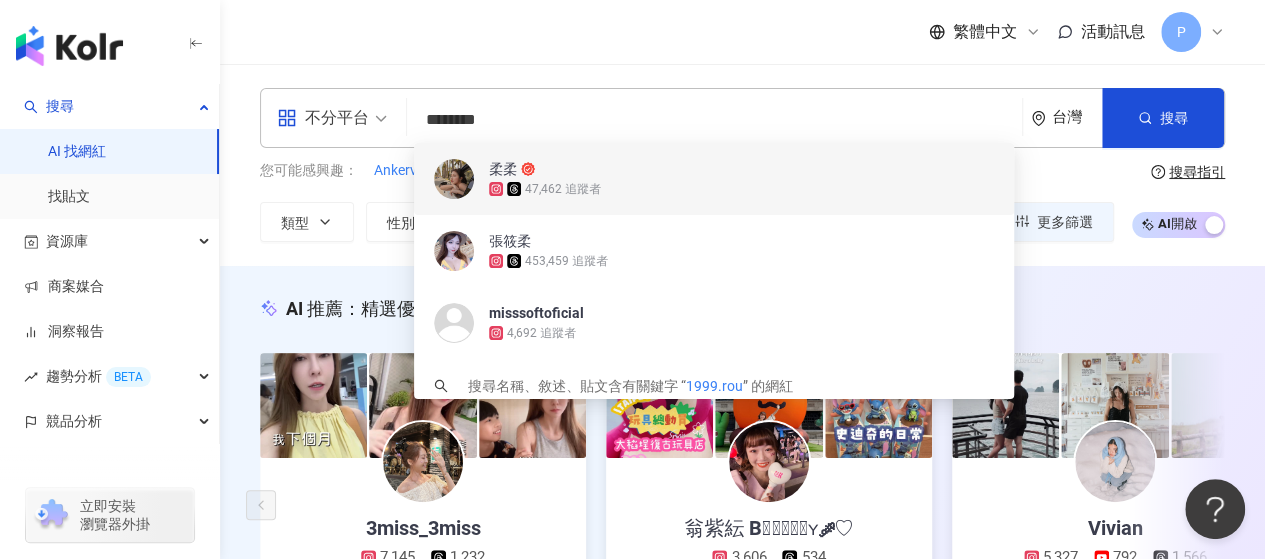 click on "柔柔" at bounding box center (820, 169) 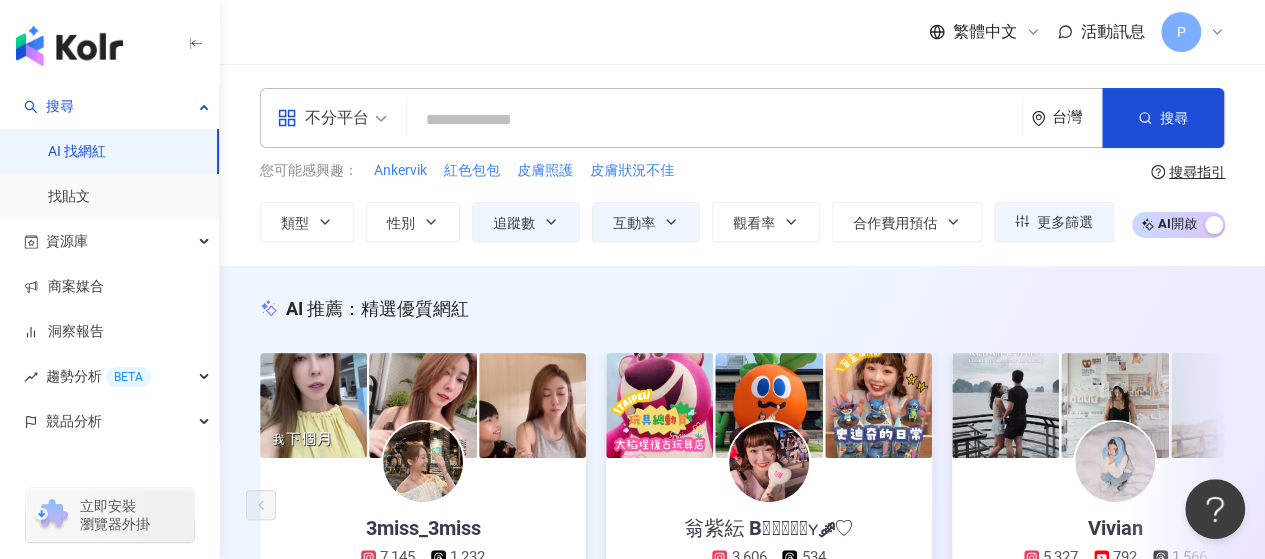 click at bounding box center [714, 120] 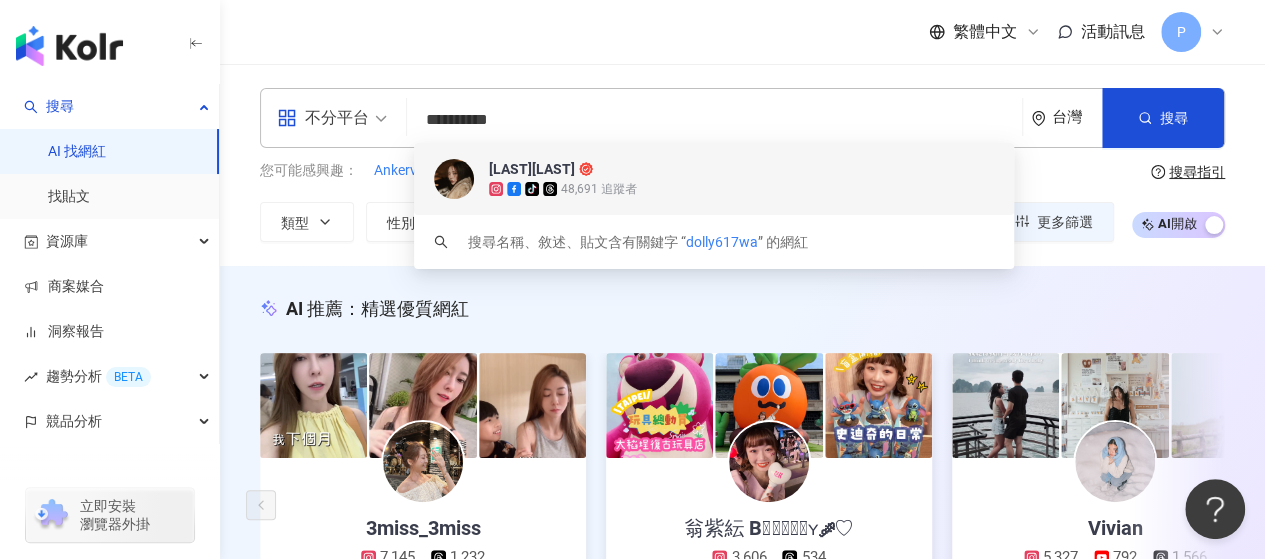 click on "張朵莉Dolly tiktok-icon 48,691   追蹤者 找相似" at bounding box center (714, 179) 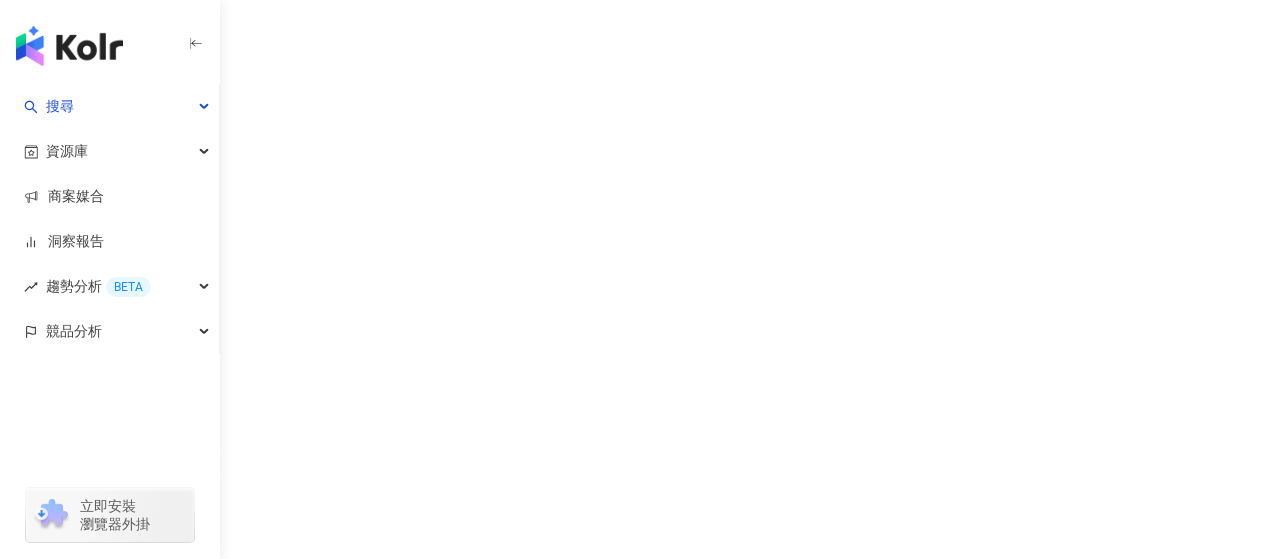 scroll, scrollTop: 0, scrollLeft: 0, axis: both 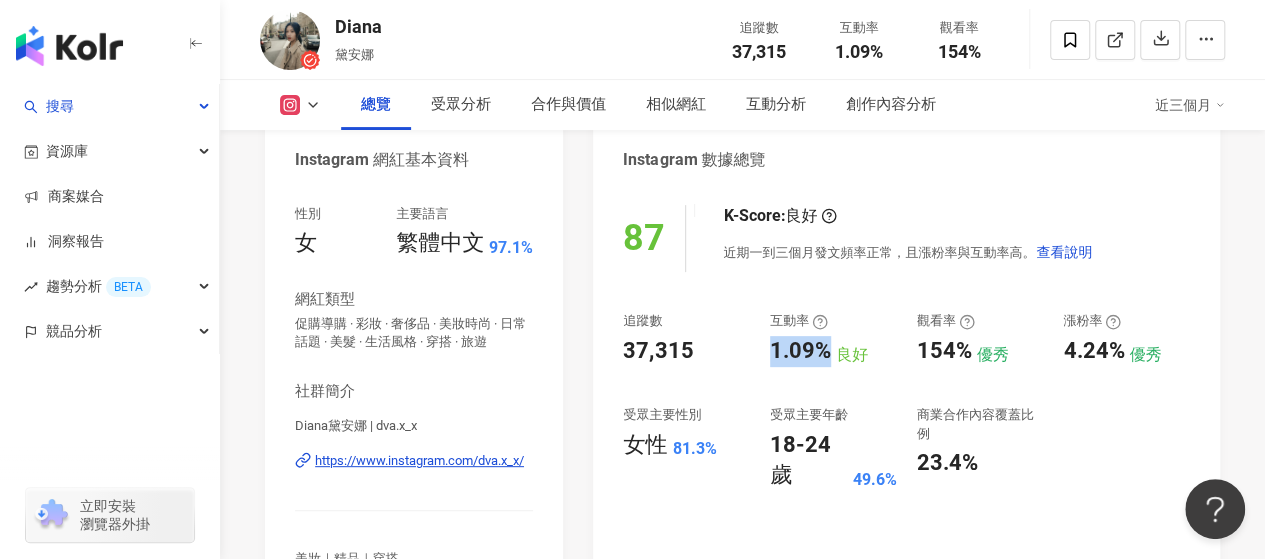 drag, startPoint x: 835, startPoint y: 360, endPoint x: 765, endPoint y: 357, distance: 70.064255 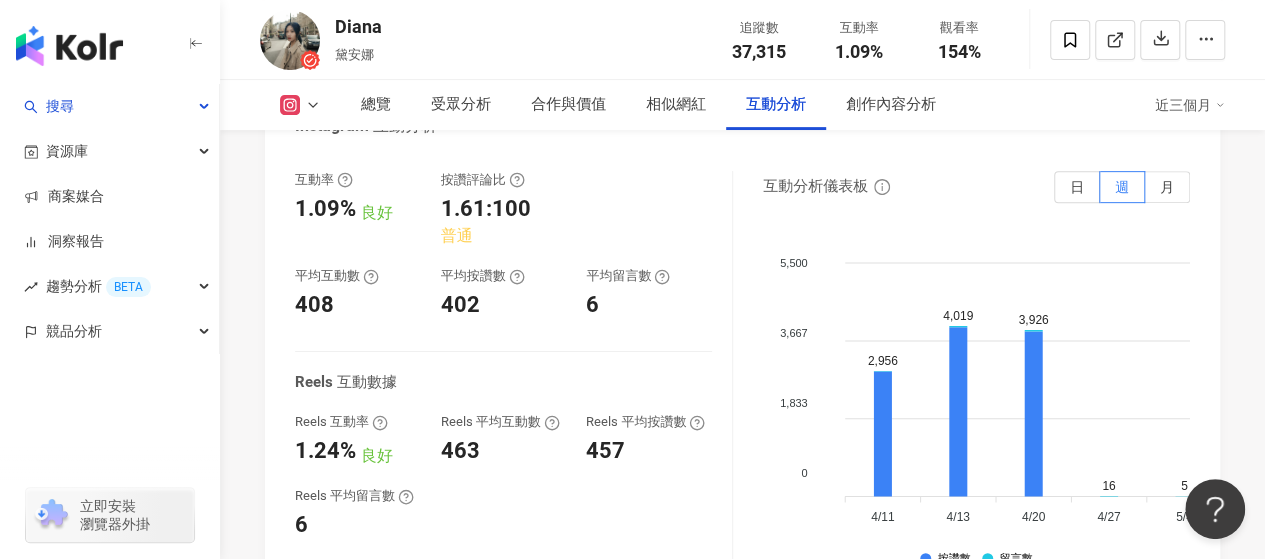 scroll, scrollTop: 4200, scrollLeft: 0, axis: vertical 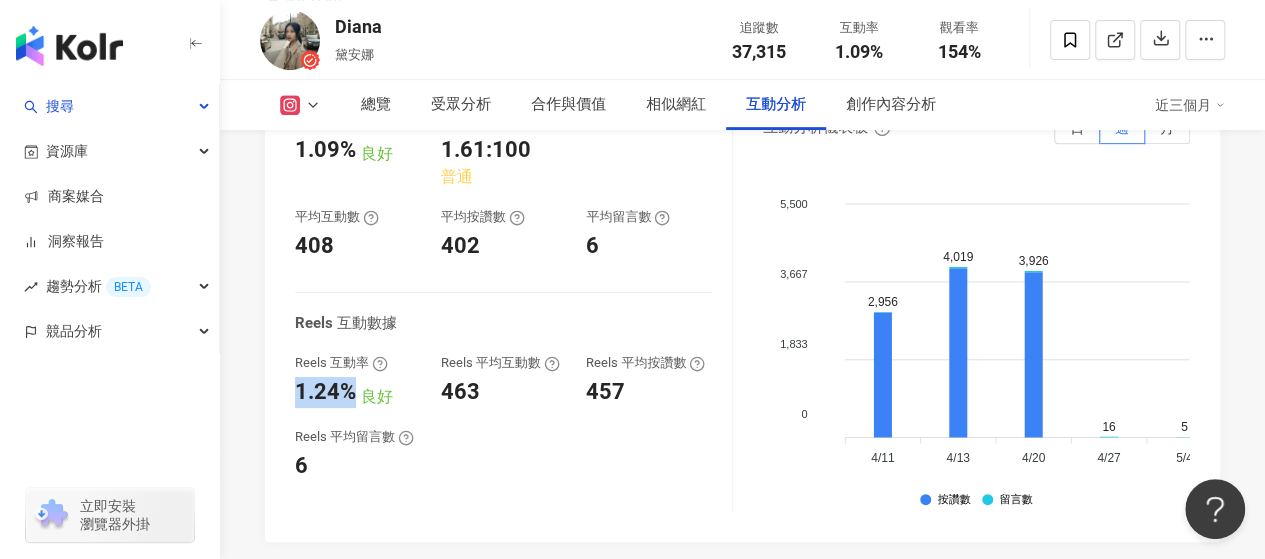 drag, startPoint x: 356, startPoint y: 352, endPoint x: 298, endPoint y: 347, distance: 58.21512 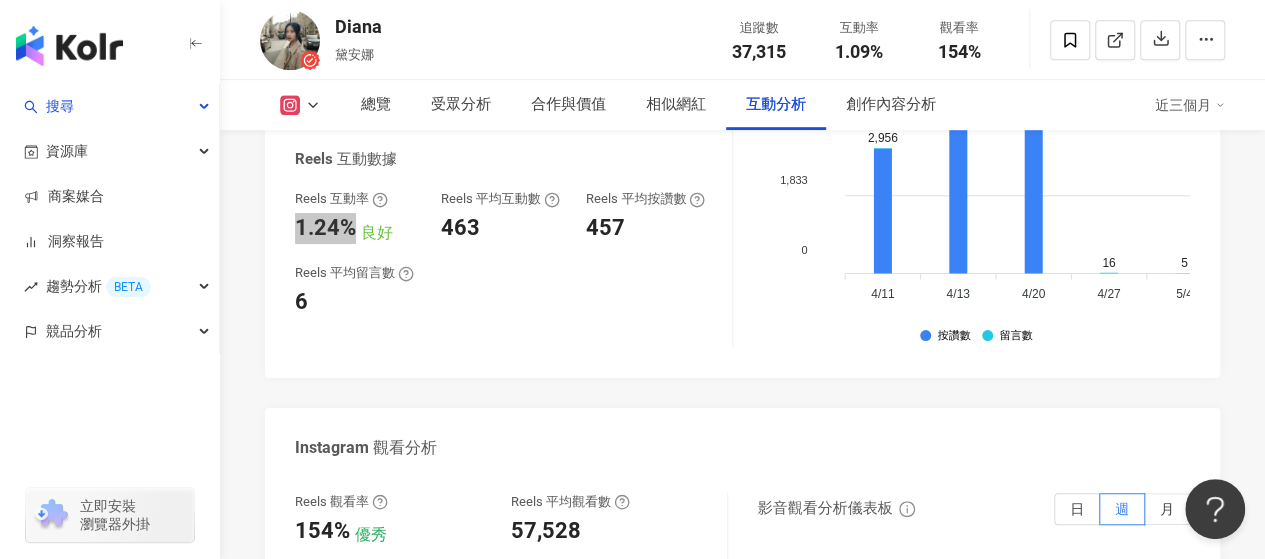 scroll, scrollTop: 4500, scrollLeft: 0, axis: vertical 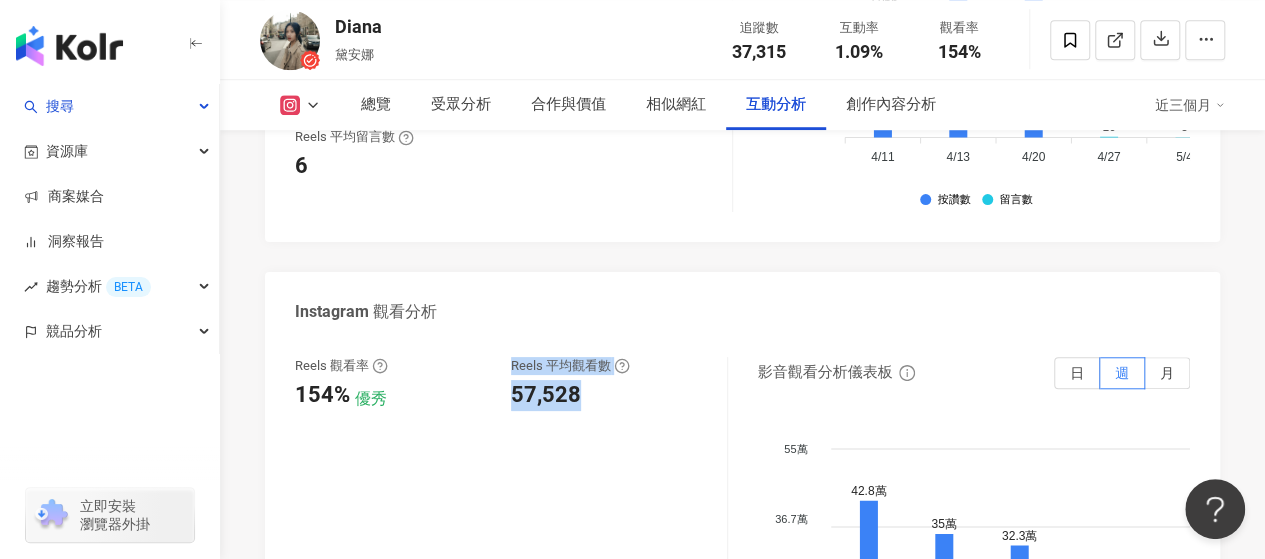 drag, startPoint x: 590, startPoint y: 347, endPoint x: 498, endPoint y: 346, distance: 92.00543 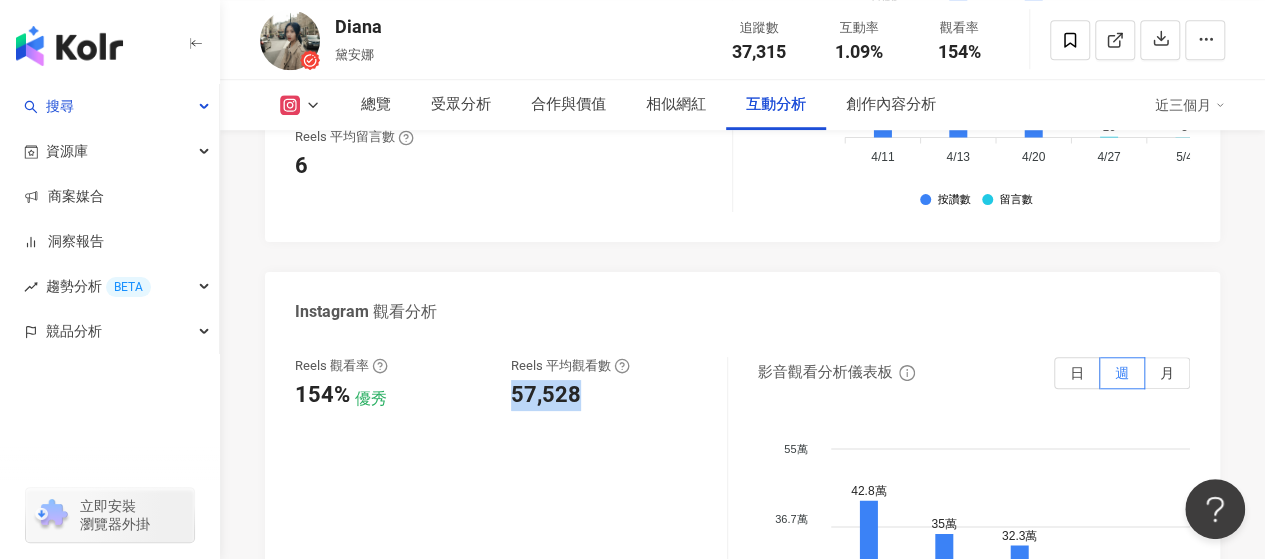 drag, startPoint x: 590, startPoint y: 355, endPoint x: 512, endPoint y: 347, distance: 78.40918 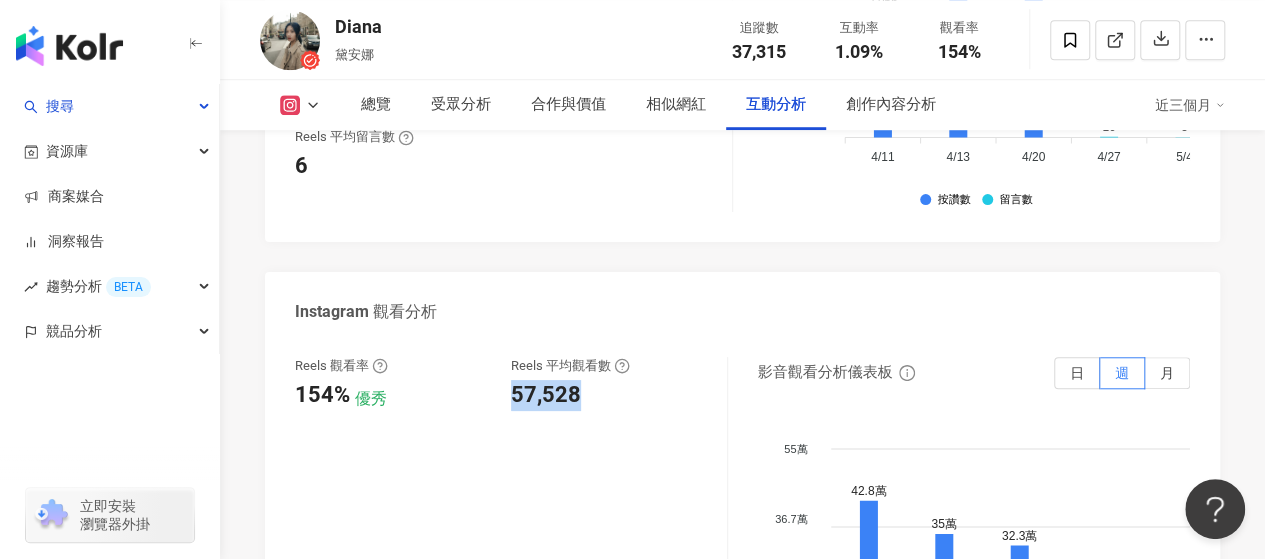click on "Reels 觀看率   154% 優秀 Reels 平均觀看數   57,528" at bounding box center (511, 557) 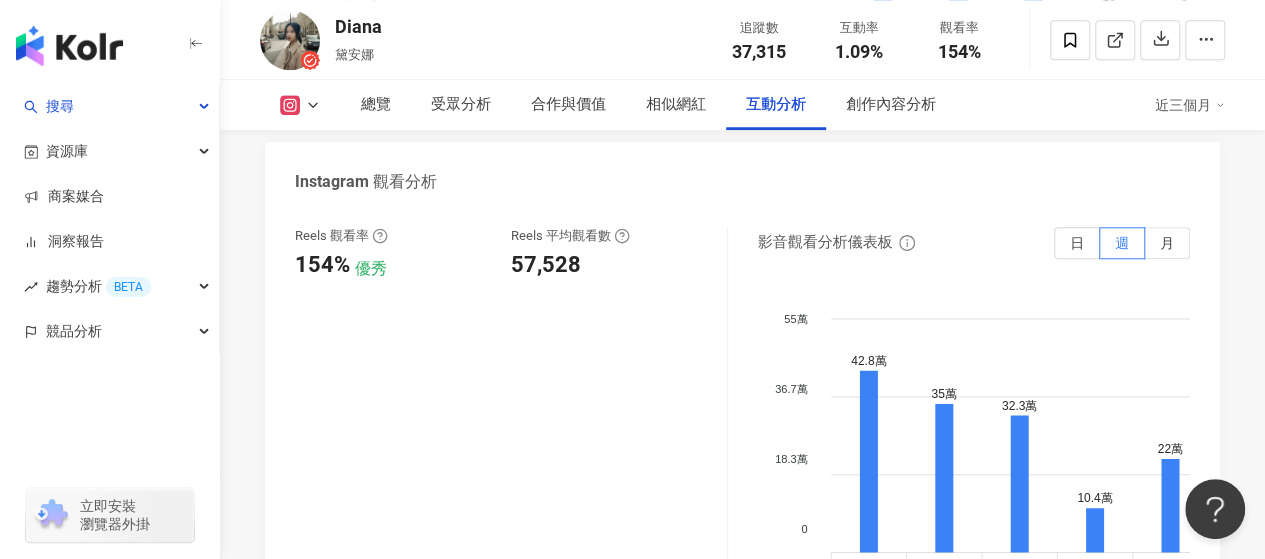 scroll, scrollTop: 4600, scrollLeft: 0, axis: vertical 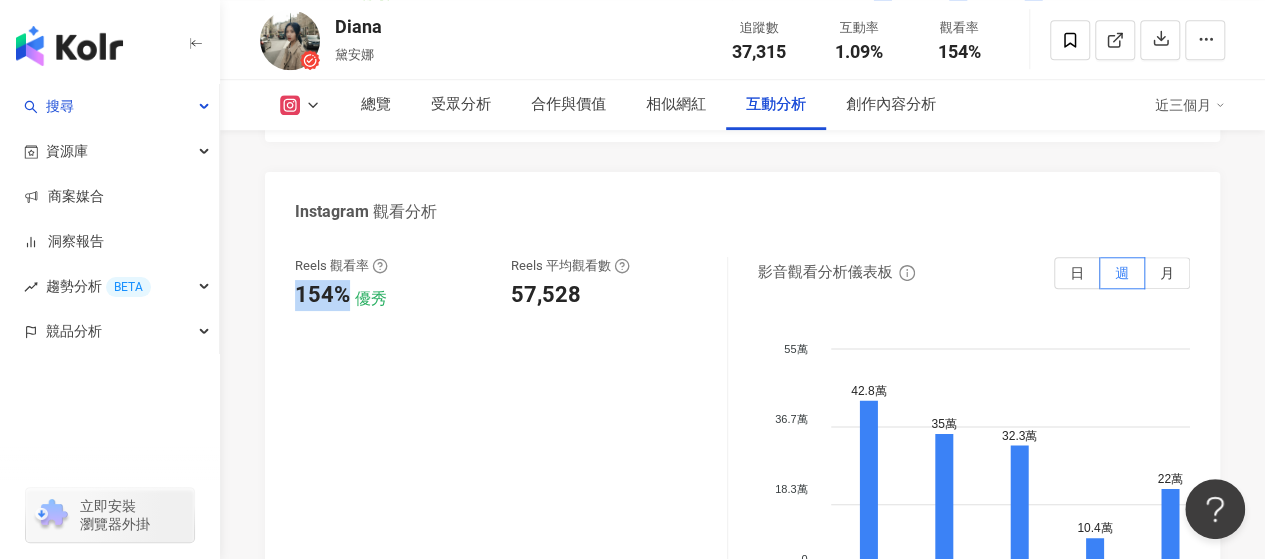 drag, startPoint x: 349, startPoint y: 245, endPoint x: 289, endPoint y: 240, distance: 60.207973 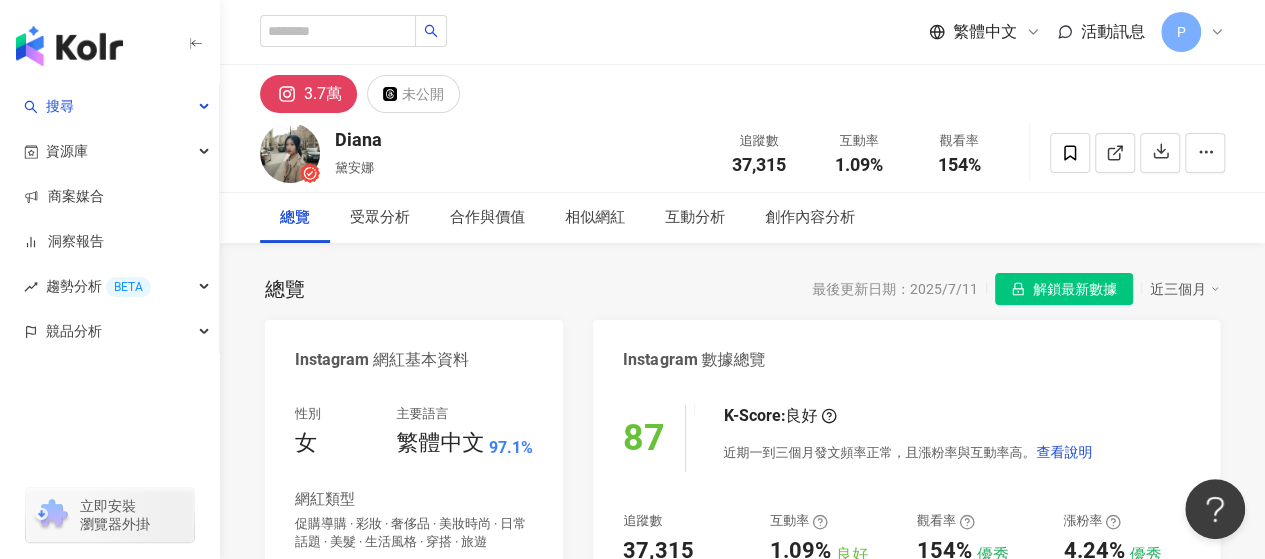 scroll, scrollTop: 400, scrollLeft: 0, axis: vertical 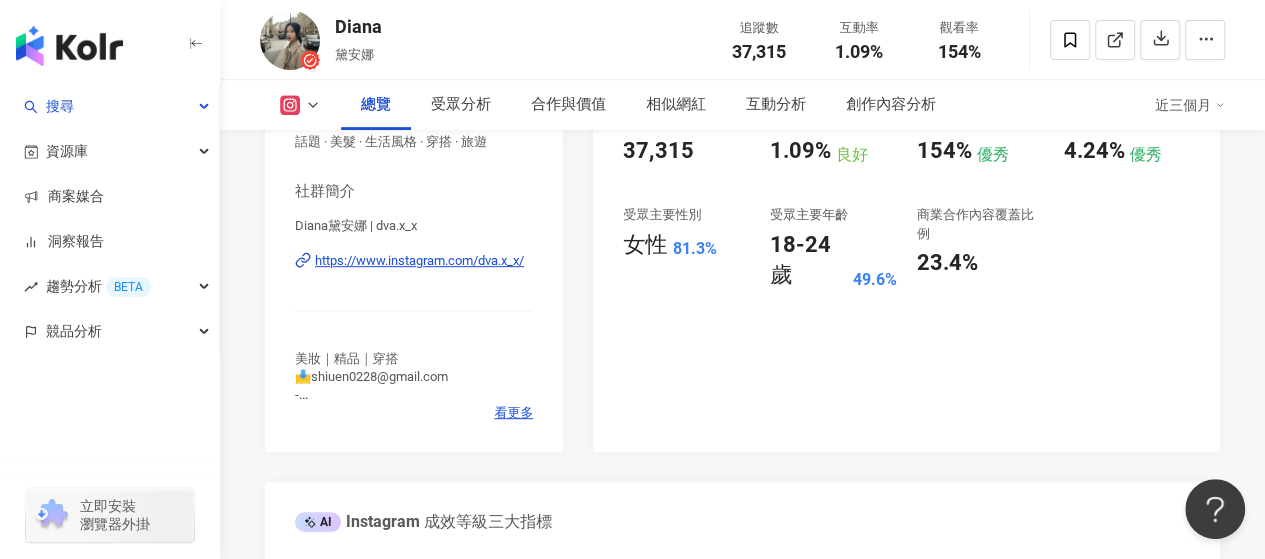 click on "https://www.instagram.com/dva.x_x/" at bounding box center (419, 261) 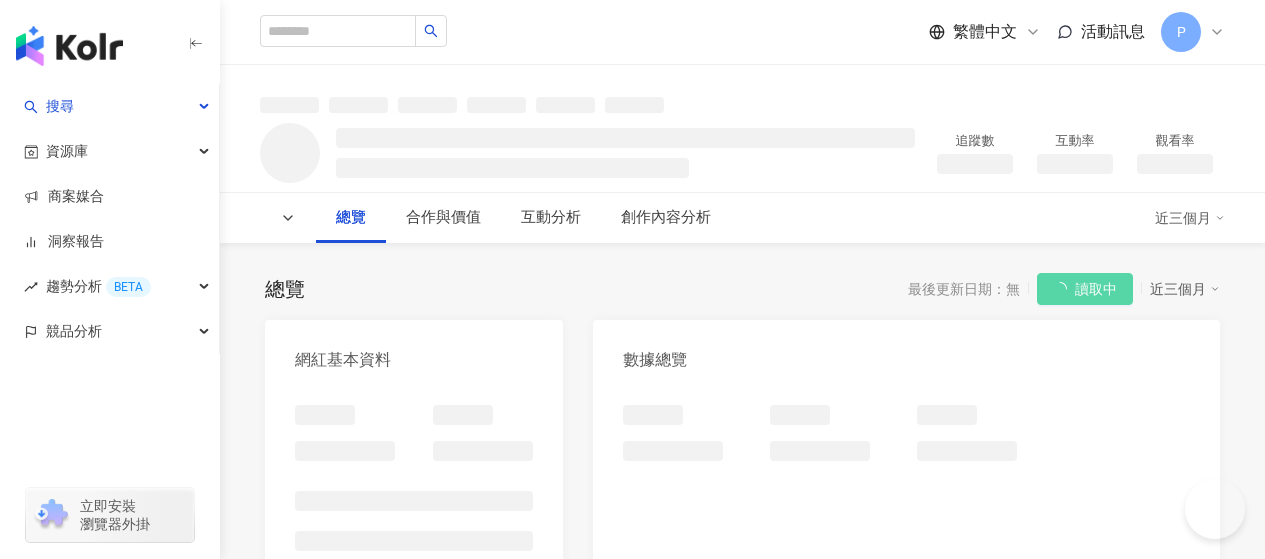 scroll, scrollTop: 0, scrollLeft: 0, axis: both 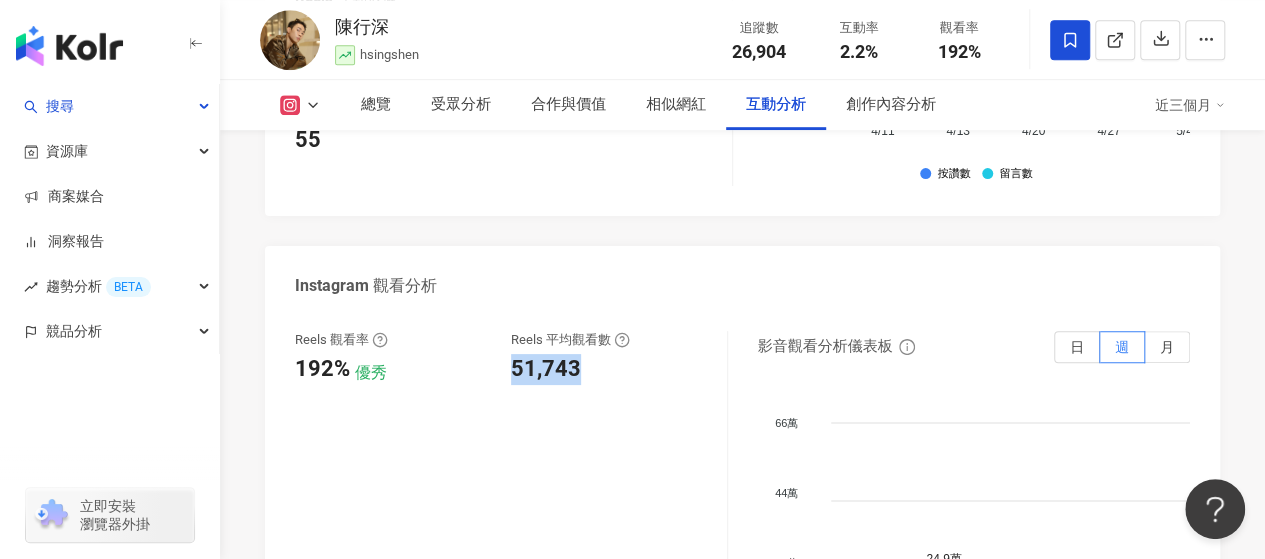 drag, startPoint x: 607, startPoint y: 423, endPoint x: 512, endPoint y: 415, distance: 95.33625 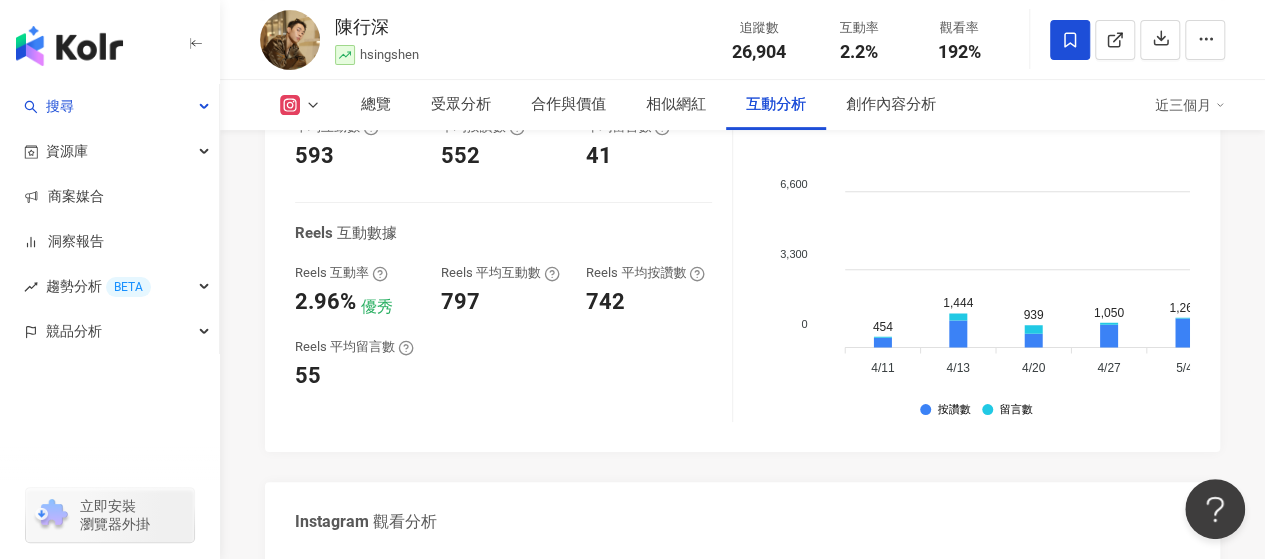 scroll, scrollTop: 4100, scrollLeft: 0, axis: vertical 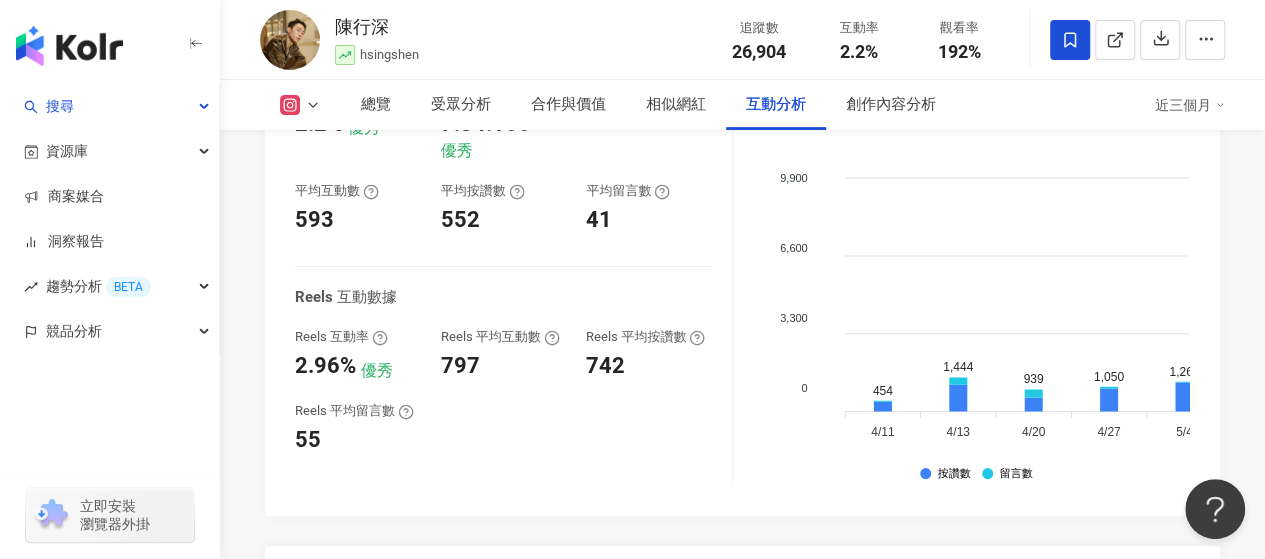 click on "互動率   2.2% 優秀 按讚評論比   7.34:100 優秀 平均互動數    593 平均按讚數   552 平均留言數   41 Reels 互動數據 Reels 互動率   2.96% 優秀 Reels 平均互動數   797 Reels 平均按讚數   742 Reels 平均留言數   55" at bounding box center (514, 286) 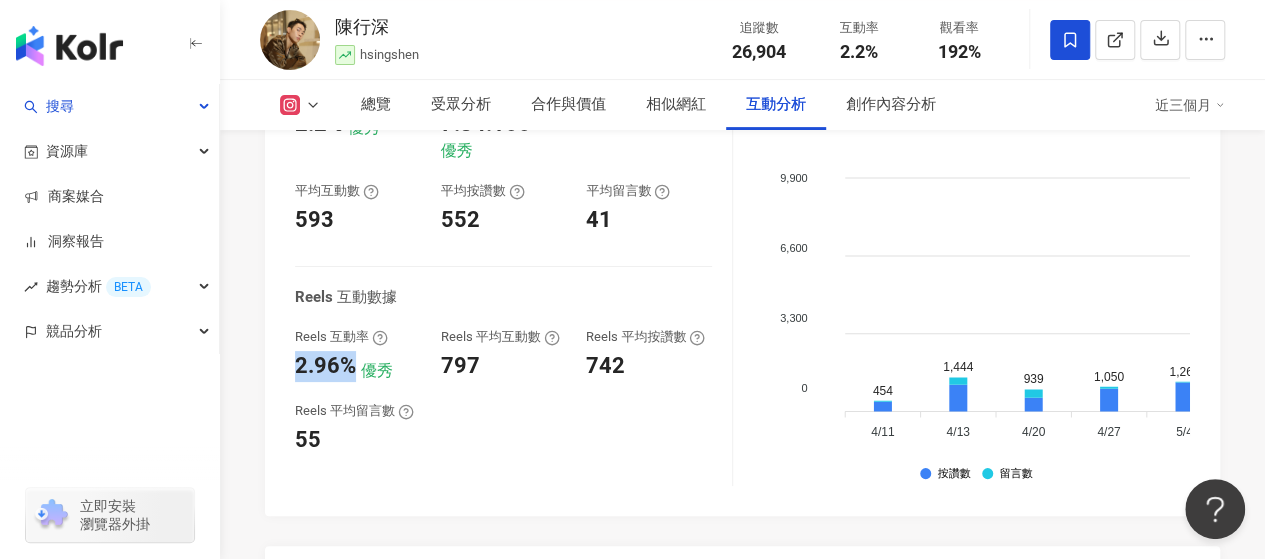 drag, startPoint x: 359, startPoint y: 412, endPoint x: 298, endPoint y: 409, distance: 61.073727 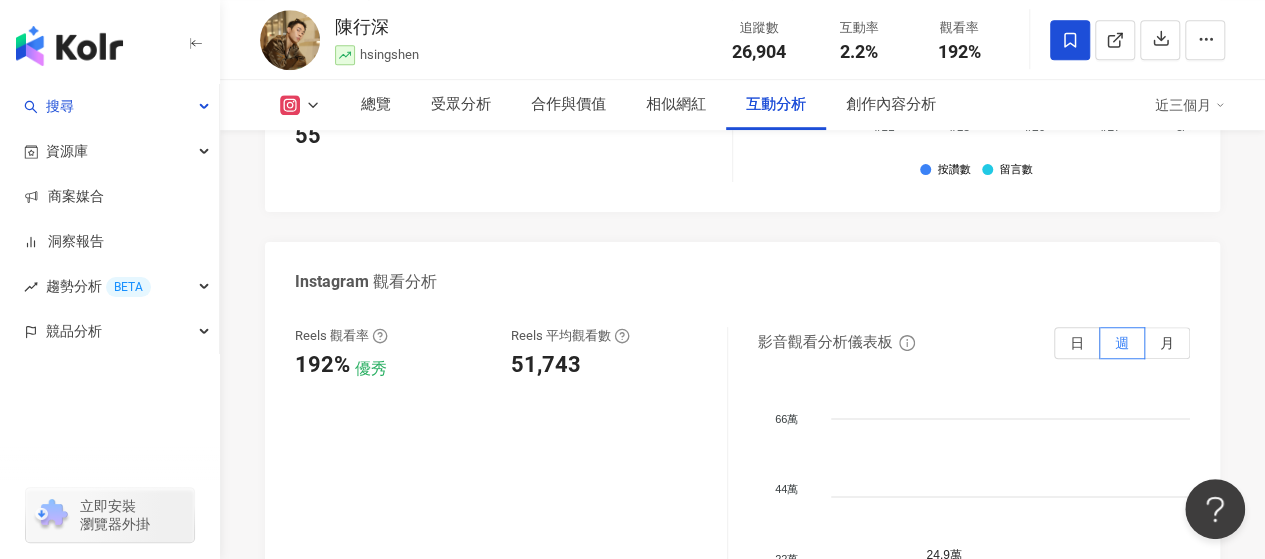 scroll, scrollTop: 4400, scrollLeft: 0, axis: vertical 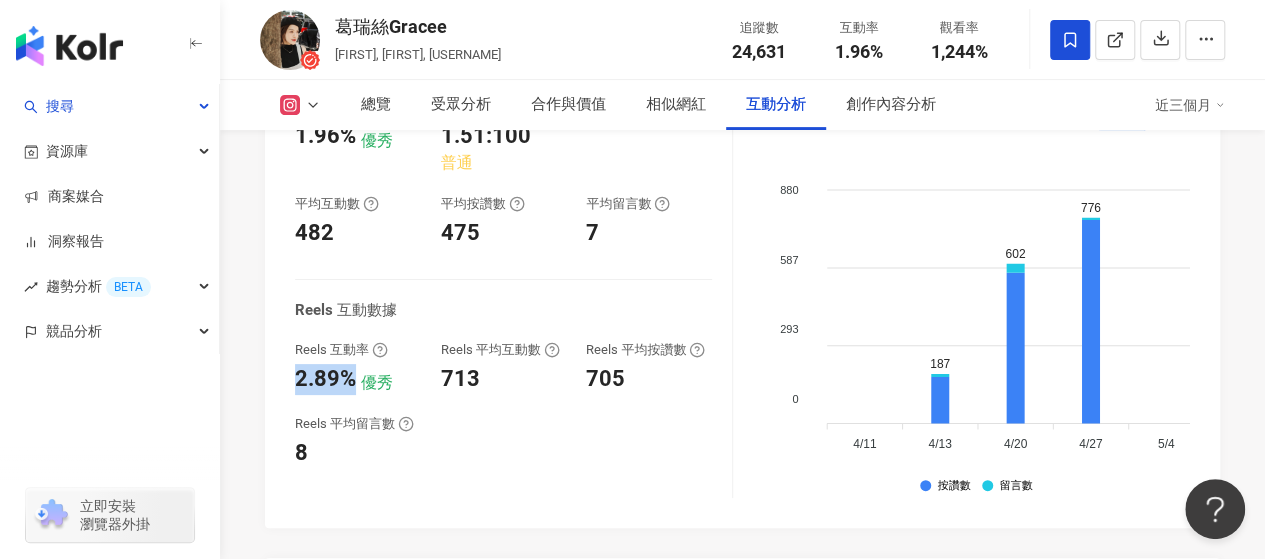 drag, startPoint x: 358, startPoint y: 421, endPoint x: 296, endPoint y: 417, distance: 62.1289 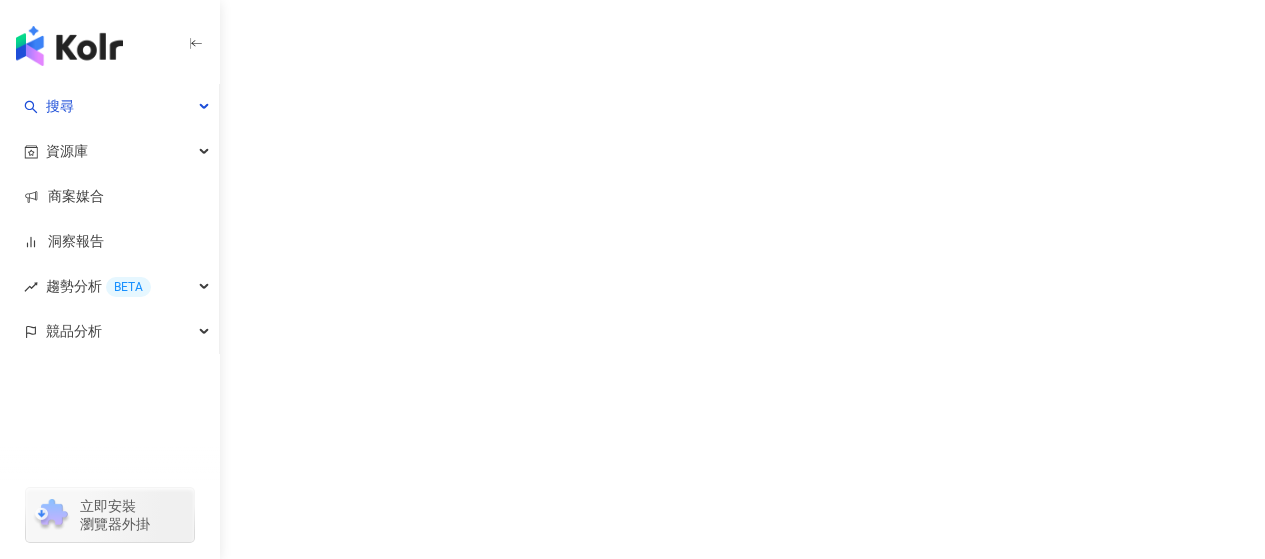 scroll, scrollTop: 0, scrollLeft: 0, axis: both 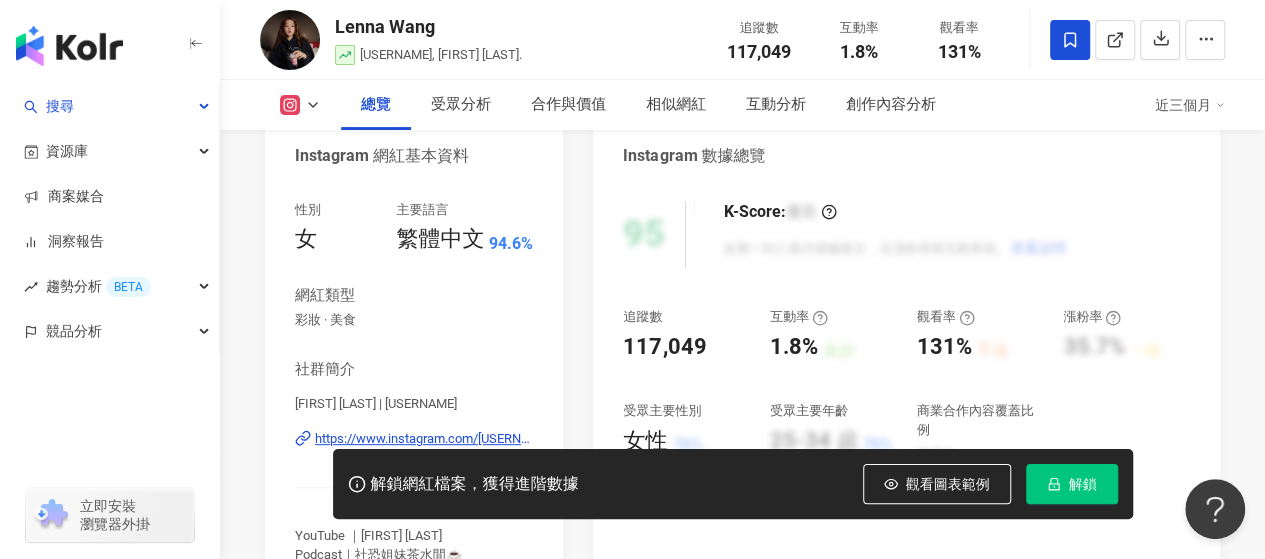 click on "解鎖" at bounding box center (1072, 484) 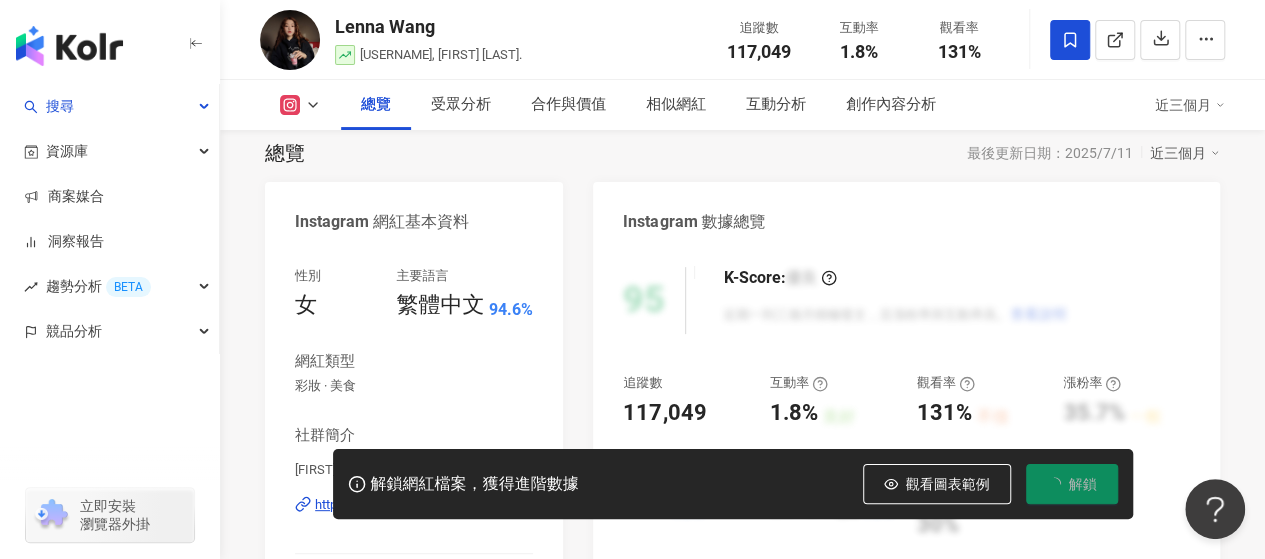 scroll, scrollTop: 0, scrollLeft: 0, axis: both 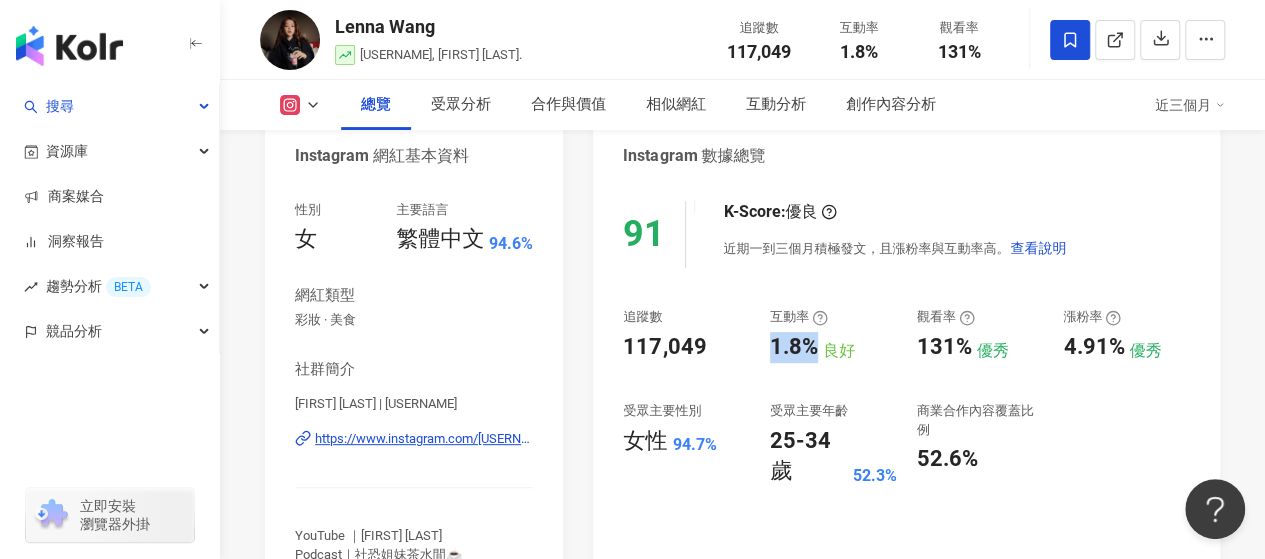 drag, startPoint x: 818, startPoint y: 346, endPoint x: 762, endPoint y: 347, distance: 56.008926 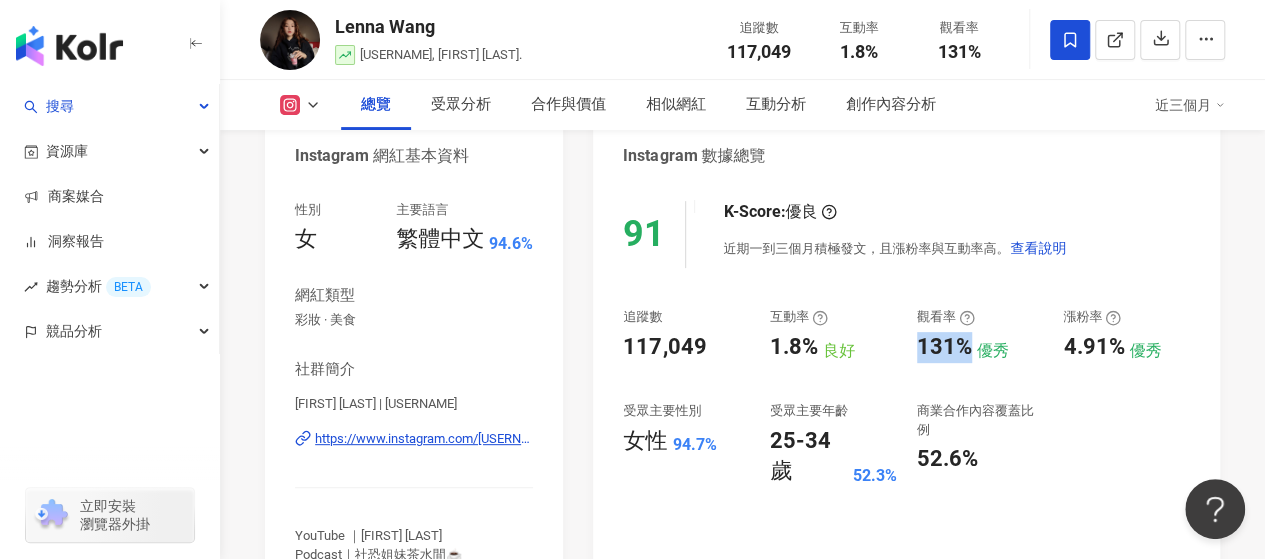 drag, startPoint x: 971, startPoint y: 351, endPoint x: 913, endPoint y: 351, distance: 58 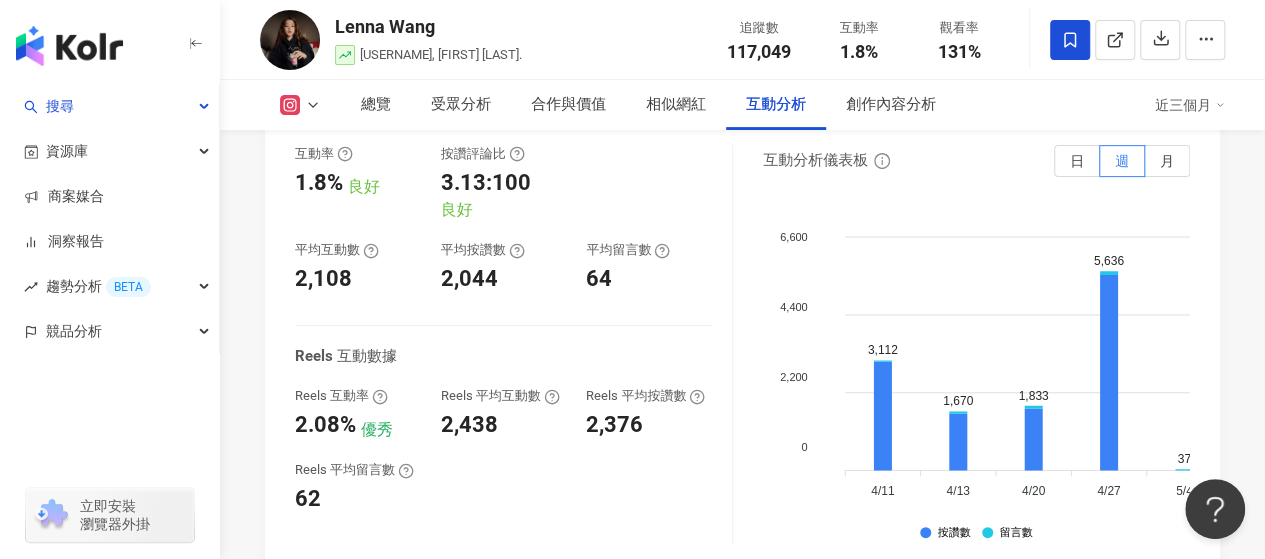 scroll, scrollTop: 4100, scrollLeft: 0, axis: vertical 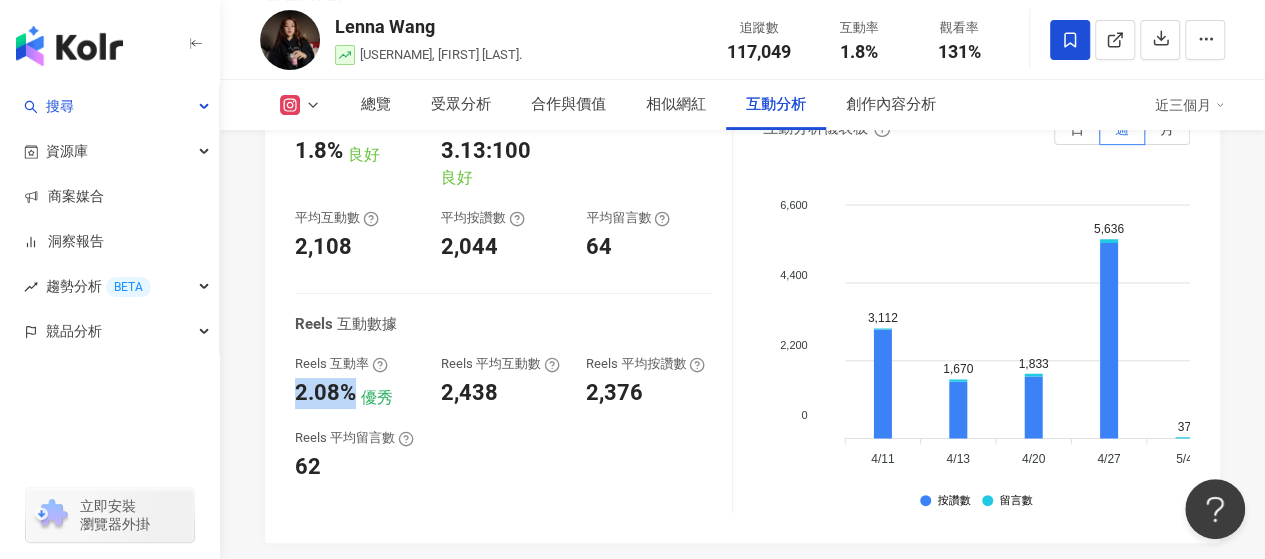 drag, startPoint x: 358, startPoint y: 417, endPoint x: 294, endPoint y: 410, distance: 64.381676 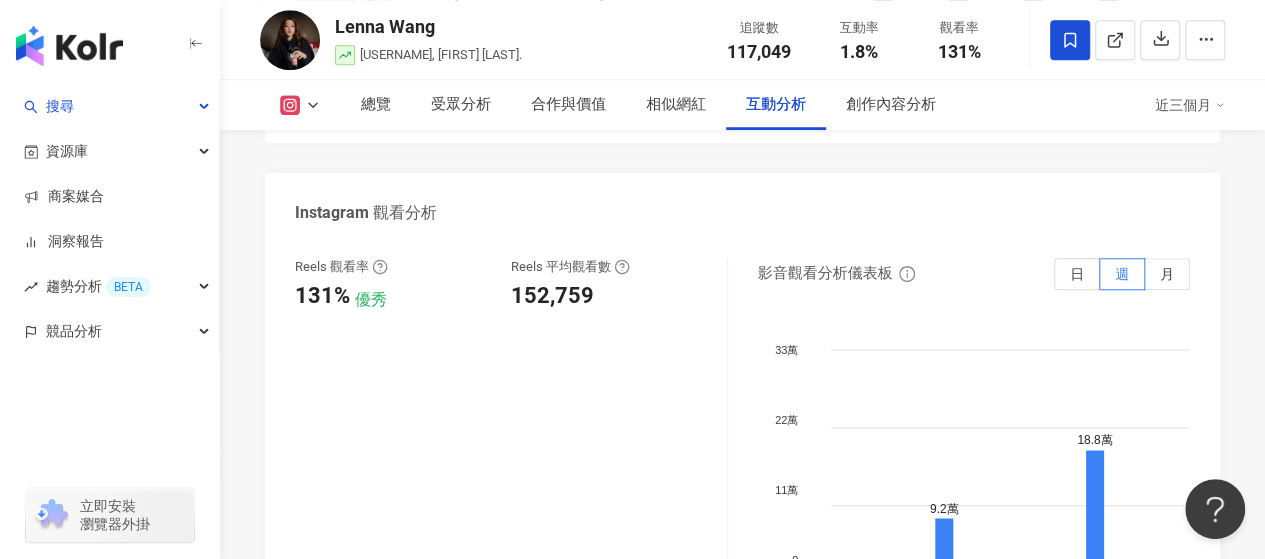 scroll, scrollTop: 4600, scrollLeft: 0, axis: vertical 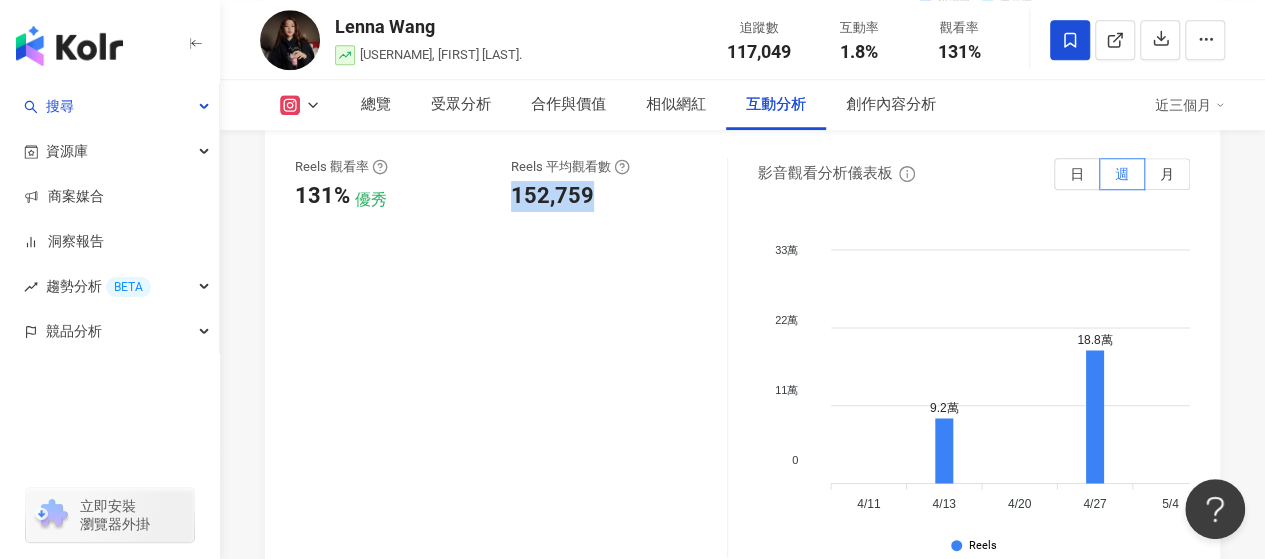 drag, startPoint x: 587, startPoint y: 229, endPoint x: 506, endPoint y: 218, distance: 81.7435 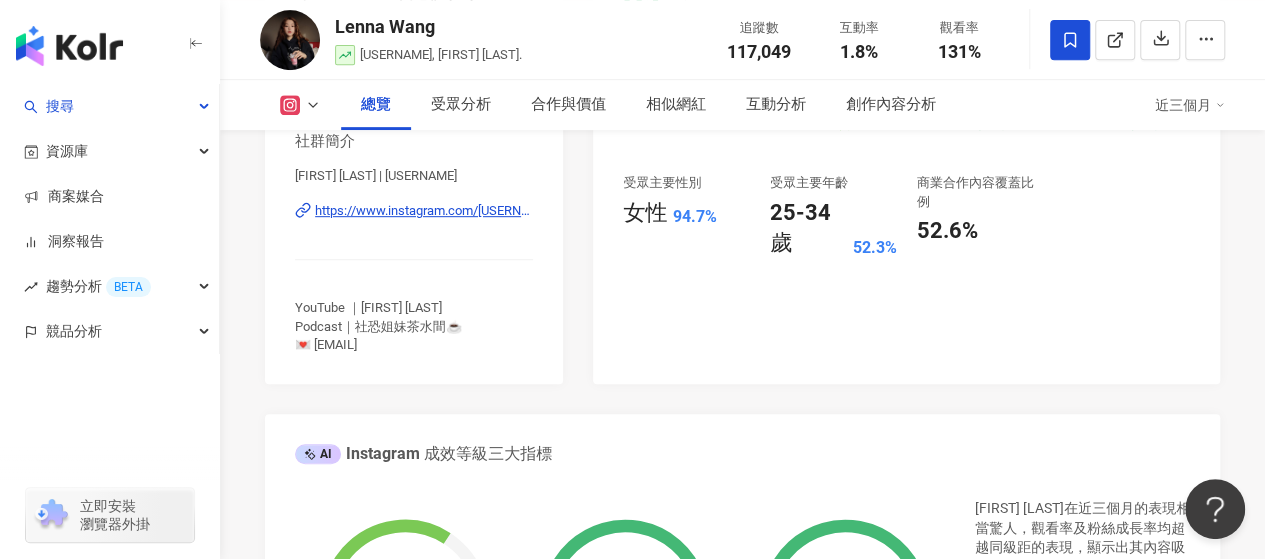 scroll, scrollTop: 400, scrollLeft: 0, axis: vertical 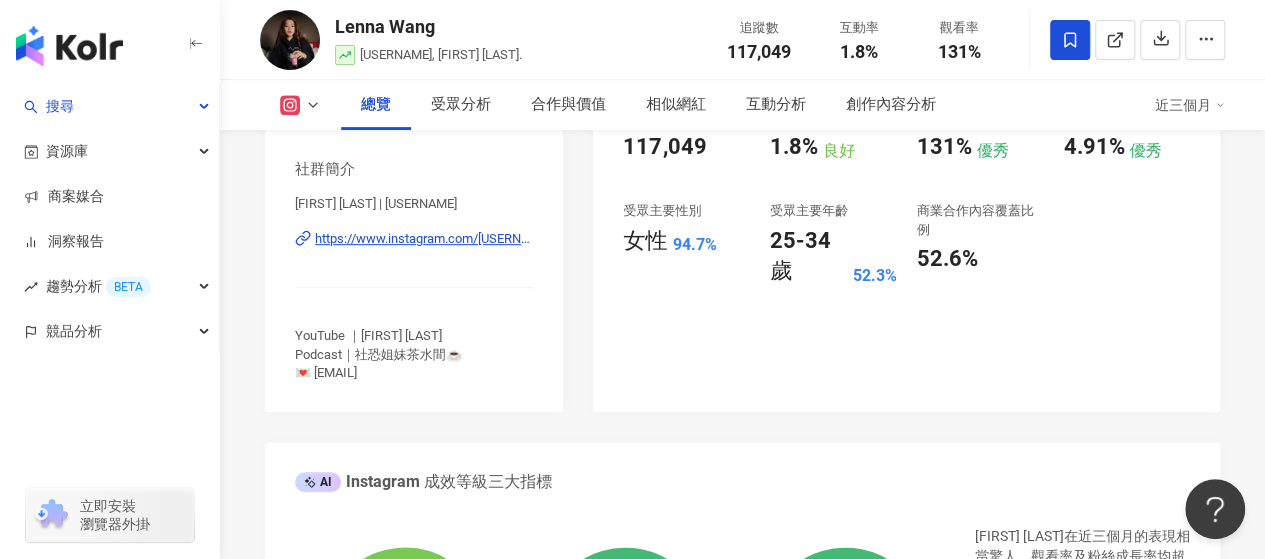 click on "https://www.instagram.com/lennawangtw/" at bounding box center (424, 239) 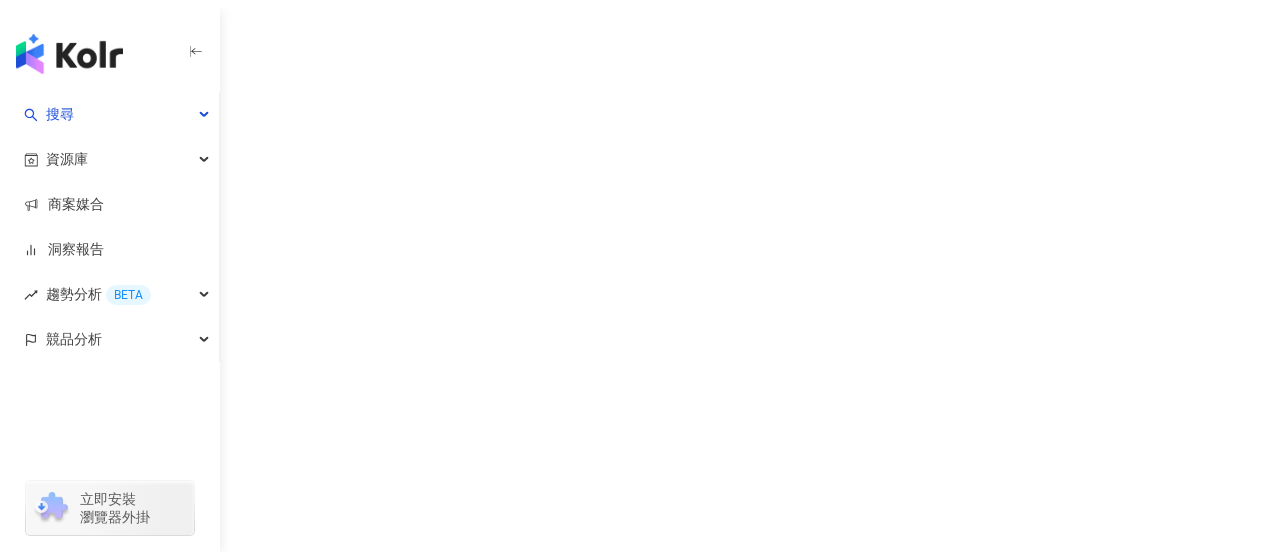 scroll, scrollTop: 0, scrollLeft: 0, axis: both 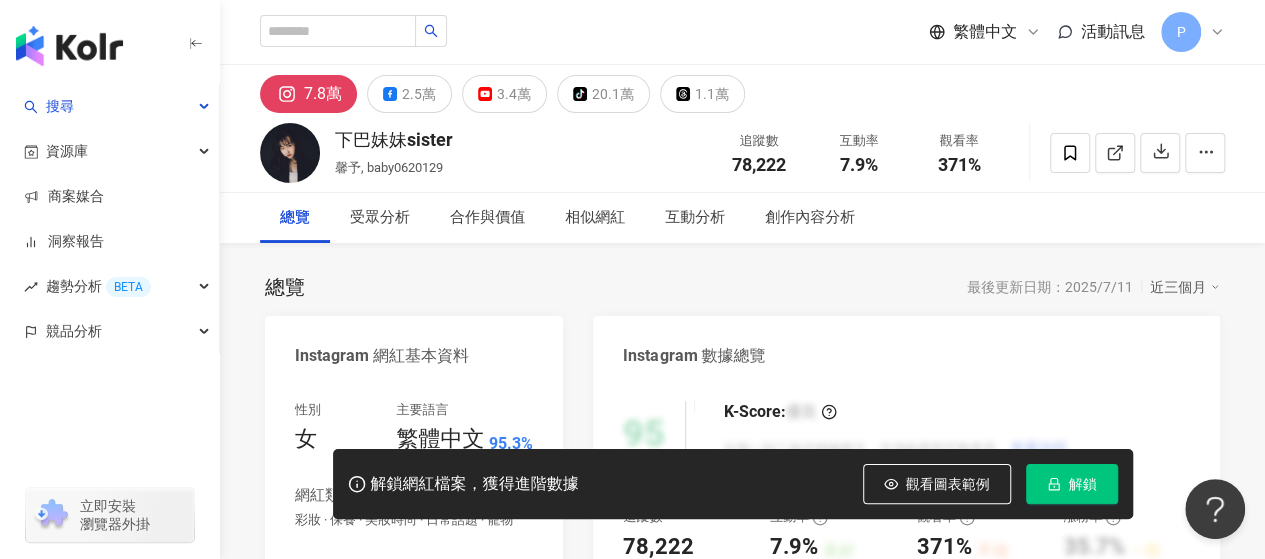 click on "總覽 最後更新日期：[DATE] 近三個月 Instagram 網紅基本資料 性別   女 主要語言   繁體中文 95.3% 網紅類型 彩妝 · 保養 · 美妝時尚 · 日常話題 · 寵物 社群簡介 下巴妹妹sister | [USERNAME] https://www.instagram.com/[USERNAME] 📩合作邀約[EMAIL] Instagram 數據總覽 95 K-Score :   優良 近期一到三個月積極發文，且漲粉率與互動率高。 查看說明 追蹤數   78,222 互動率   7.9% 良好 觀看率   371% 不佳 漲粉率   35.7% 一般 受眾主要性別   女性 76% 受眾主要年齡   25-34 歲 76% 商業合作內容覆蓋比例   30% AI Instagram 成效等級三大指標 互動率 7.9% 良好 同等級網紅的互動率中位數為  0.19% 觀看率 371% 不佳 同等級網紅的觀看率中位數為  35.5% 漲粉率 35.7% 一般 同等級網紅的漲粉率中位數為  0.8% 成效等級 ： 優秀 良好 普通 不佳 Instagram 成長趨勢分析 追蹤數   78,222 漲粉數   28,830 漲粉率   35.7%" at bounding box center [742, 1033] 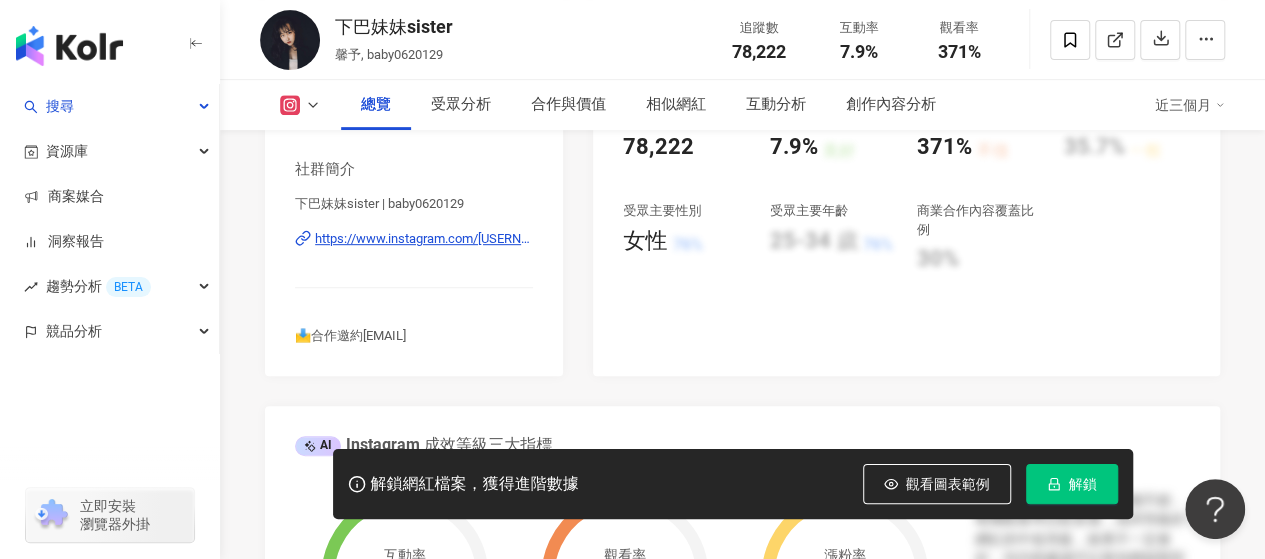 click 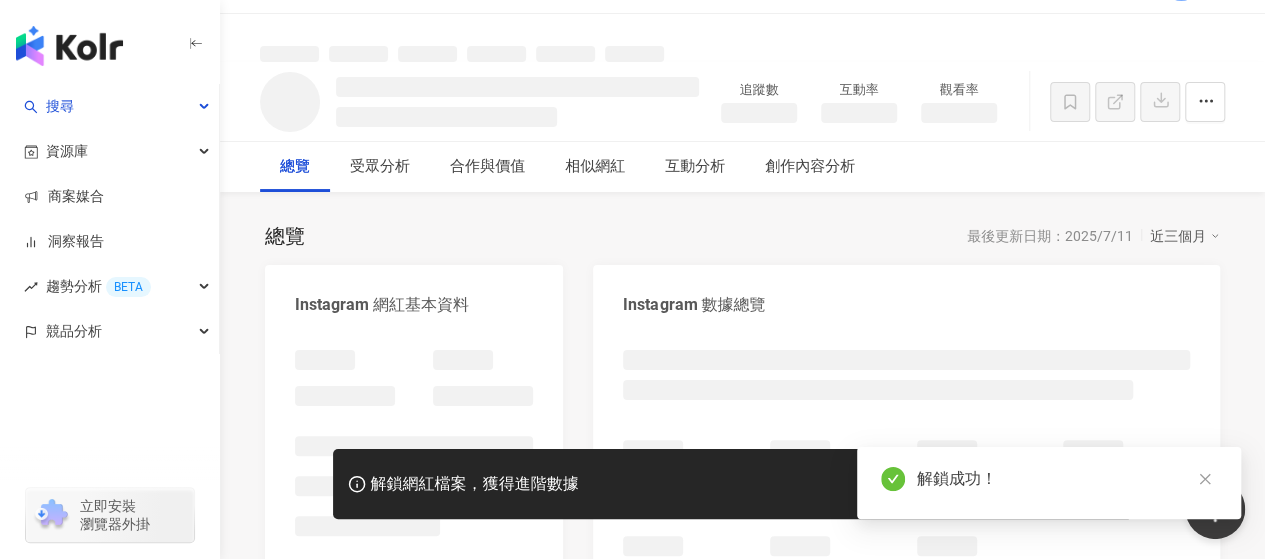 scroll, scrollTop: 0, scrollLeft: 0, axis: both 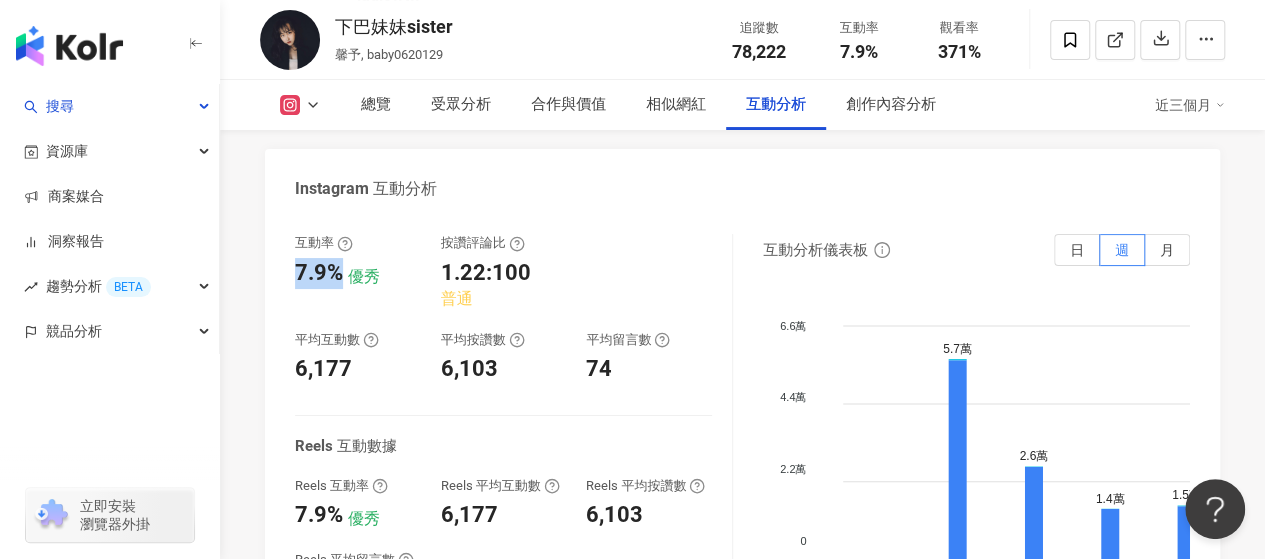 drag, startPoint x: 344, startPoint y: 313, endPoint x: 296, endPoint y: 313, distance: 48 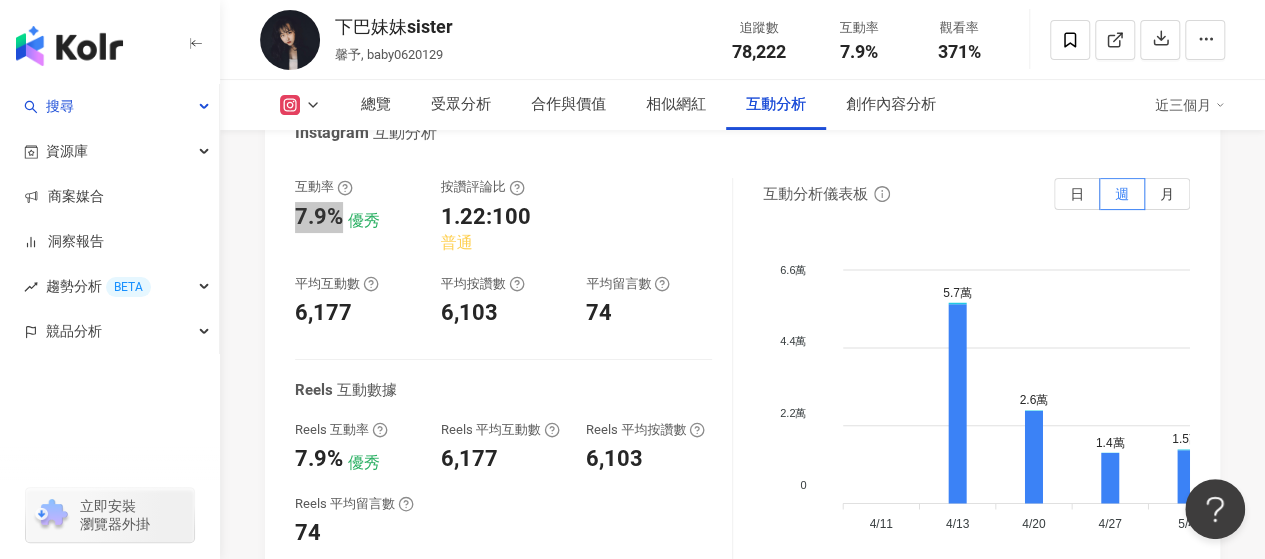 scroll, scrollTop: 4000, scrollLeft: 0, axis: vertical 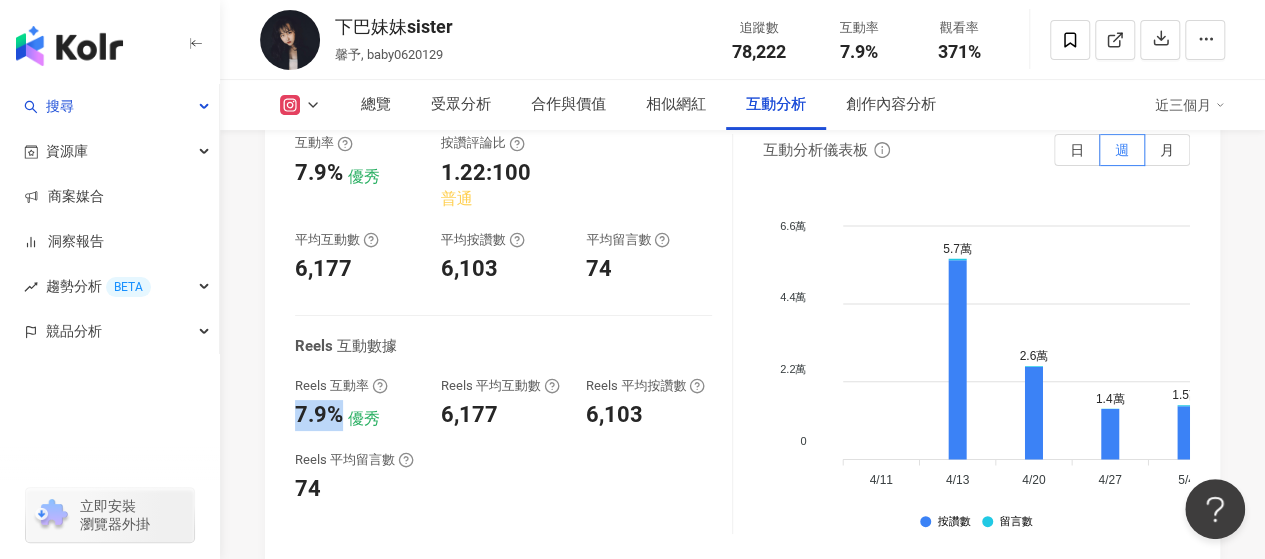 drag, startPoint x: 348, startPoint y: 461, endPoint x: 289, endPoint y: 451, distance: 59.841457 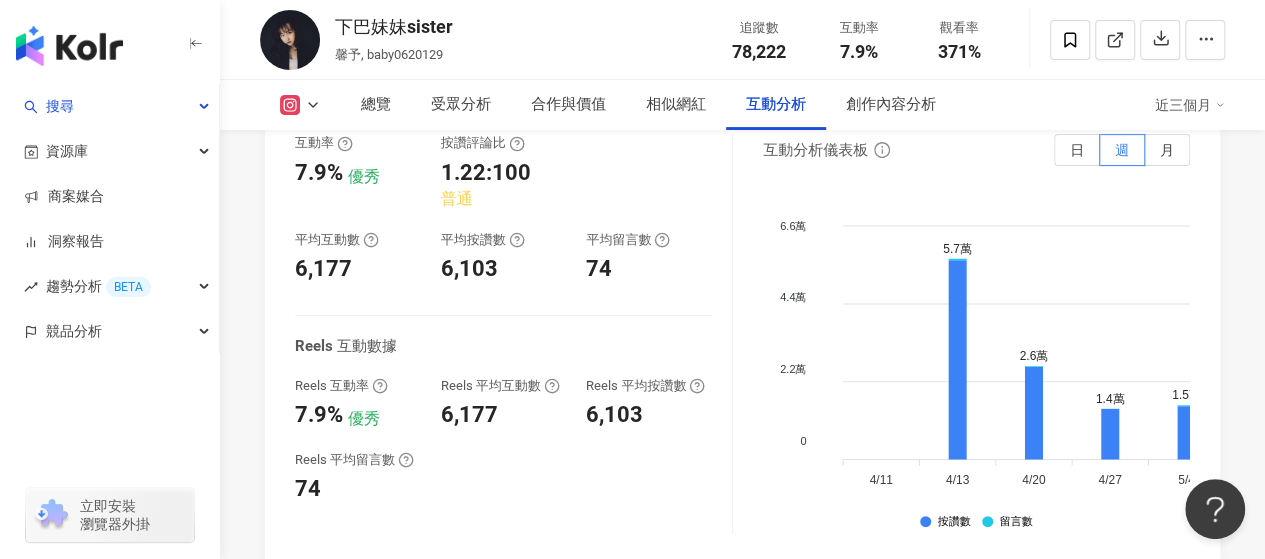 click on "Reels 互動率" at bounding box center (358, 386) 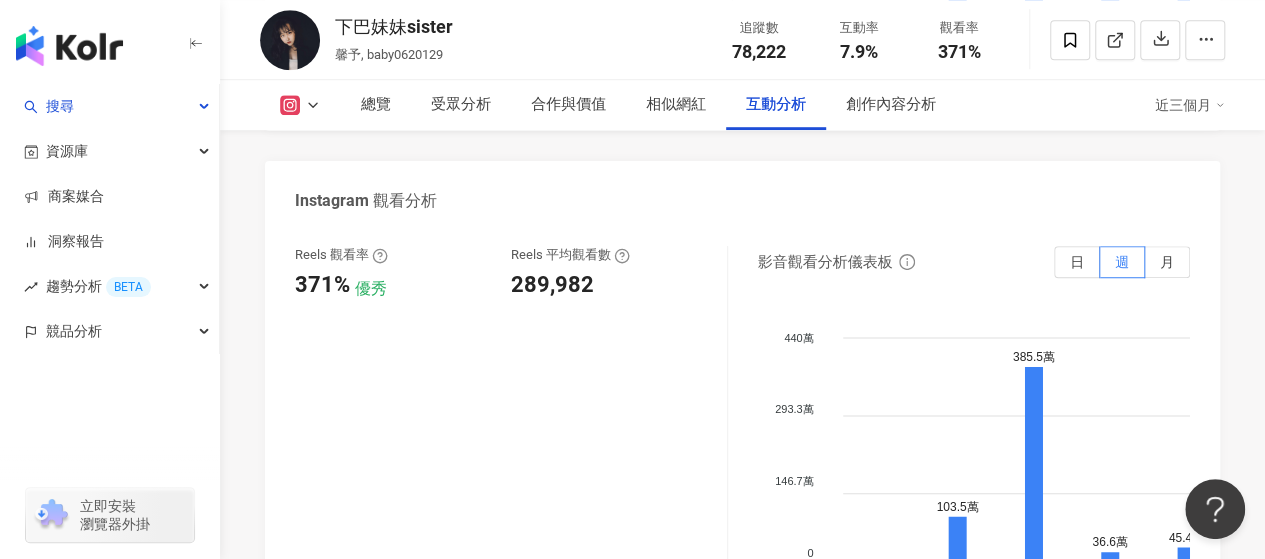 scroll, scrollTop: 4500, scrollLeft: 0, axis: vertical 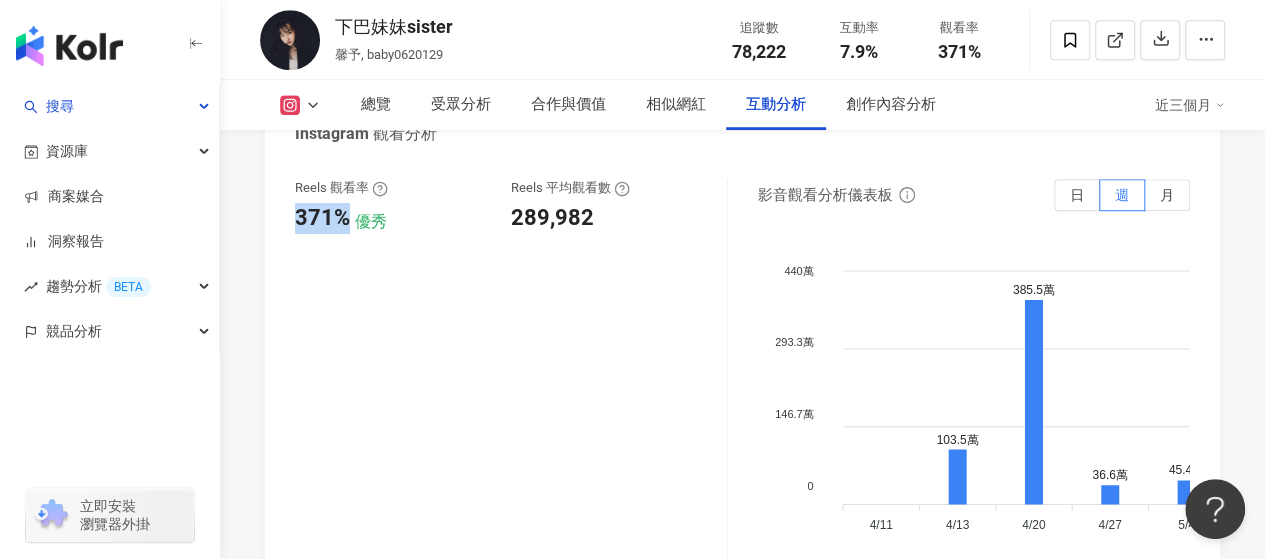 drag, startPoint x: 352, startPoint y: 262, endPoint x: 298, endPoint y: 260, distance: 54.037025 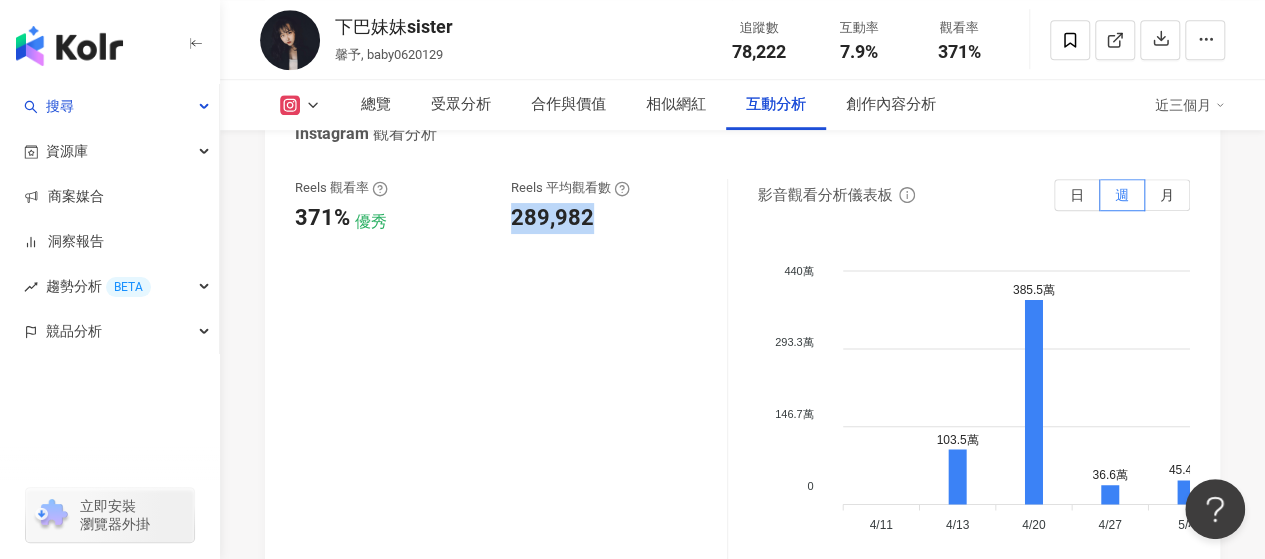drag, startPoint x: 602, startPoint y: 260, endPoint x: 507, endPoint y: 261, distance: 95.005264 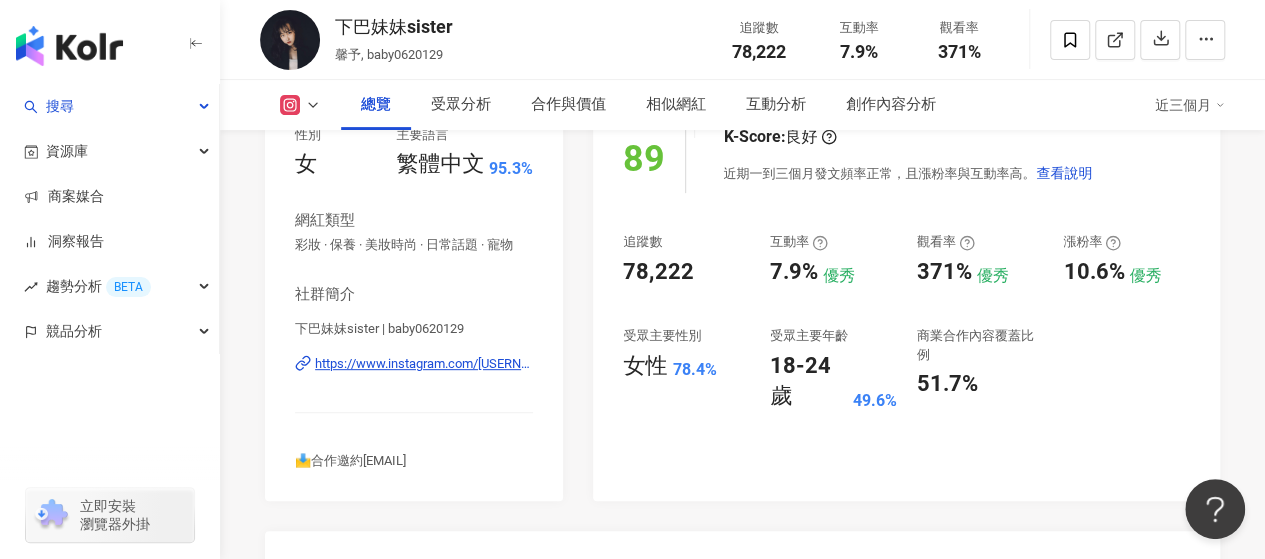 scroll, scrollTop: 400, scrollLeft: 0, axis: vertical 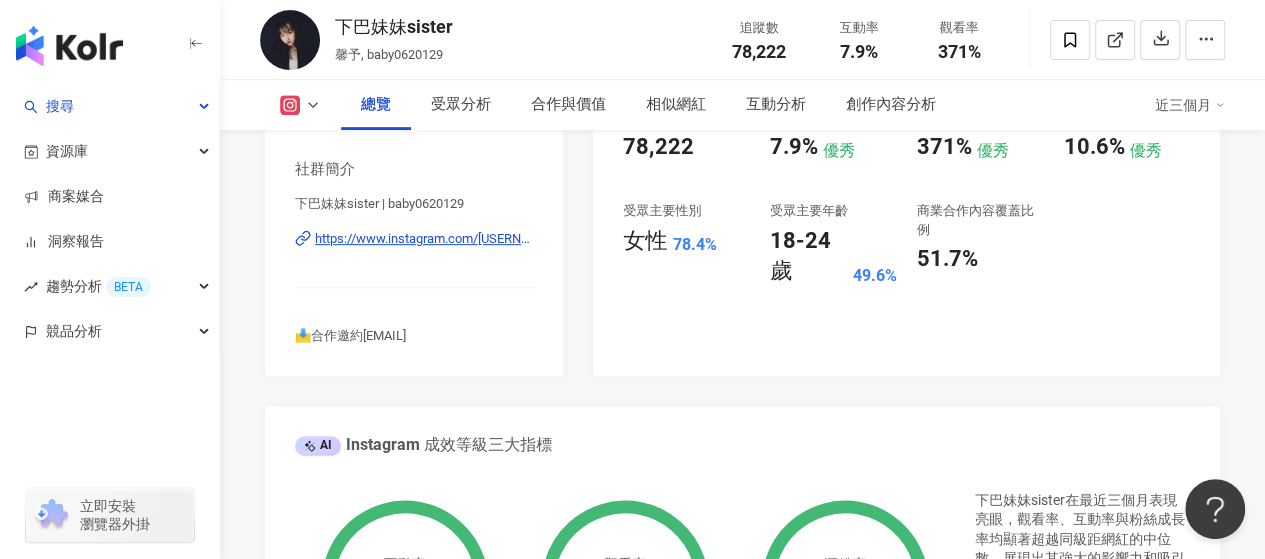 click on "https://www.instagram.com/baby0620129/" at bounding box center [424, 239] 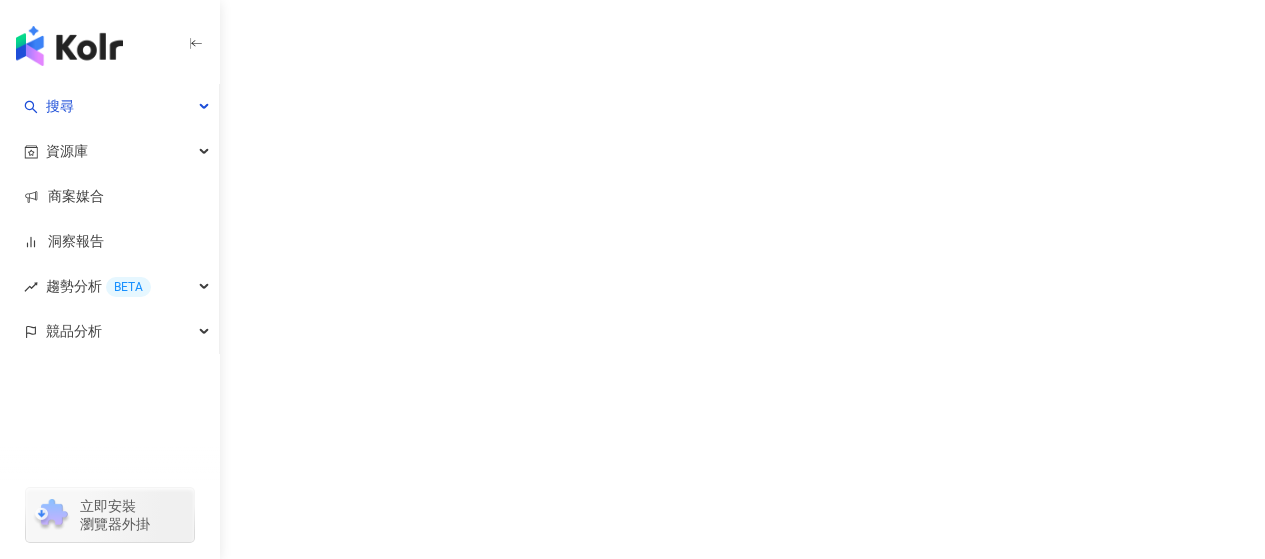 scroll, scrollTop: 0, scrollLeft: 0, axis: both 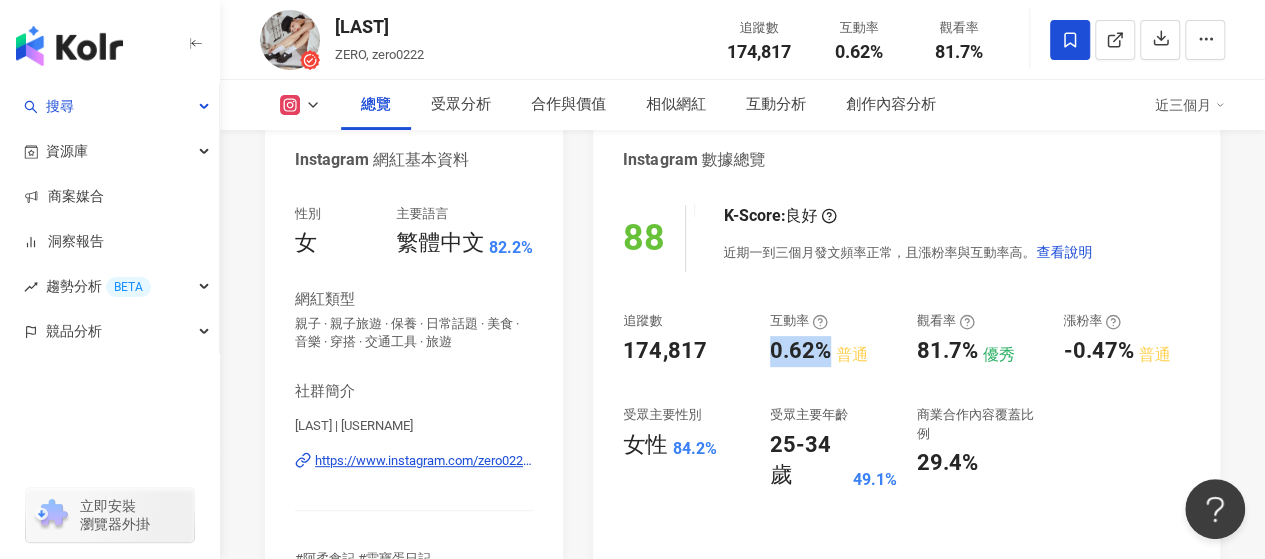 drag, startPoint x: 798, startPoint y: 353, endPoint x: 765, endPoint y: 351, distance: 33.06055 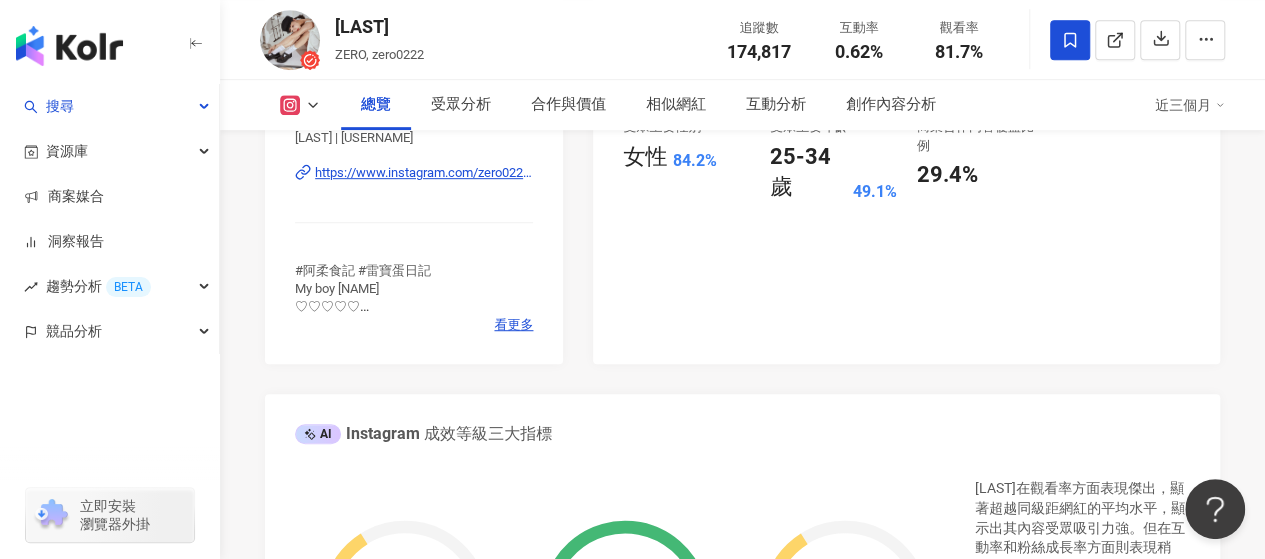 scroll, scrollTop: 300, scrollLeft: 0, axis: vertical 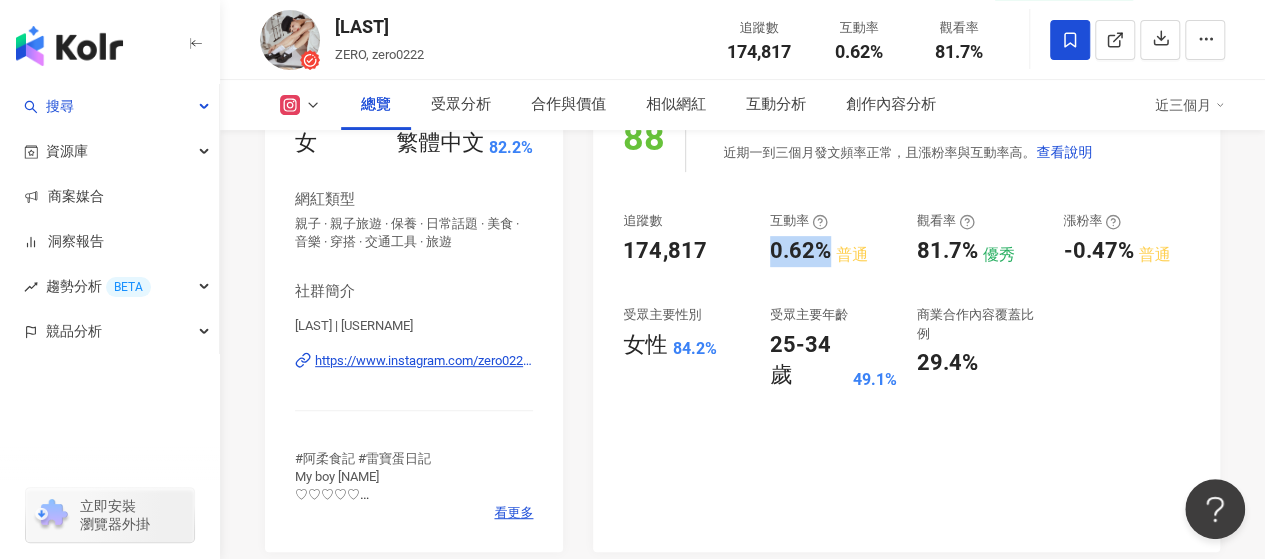 copy on "0.62%" 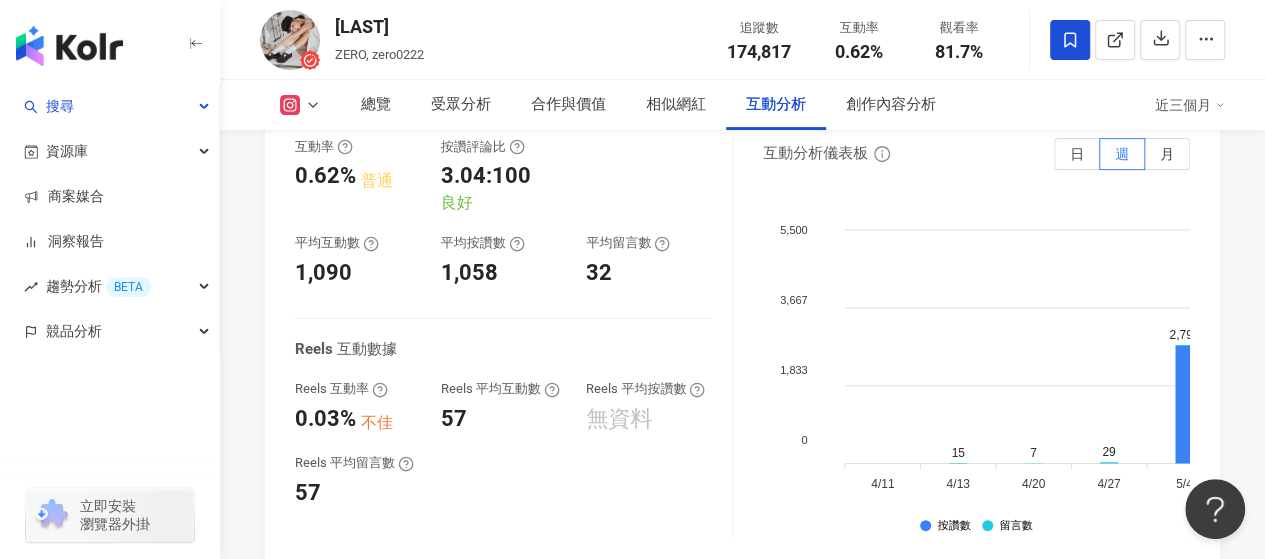 scroll, scrollTop: 4100, scrollLeft: 0, axis: vertical 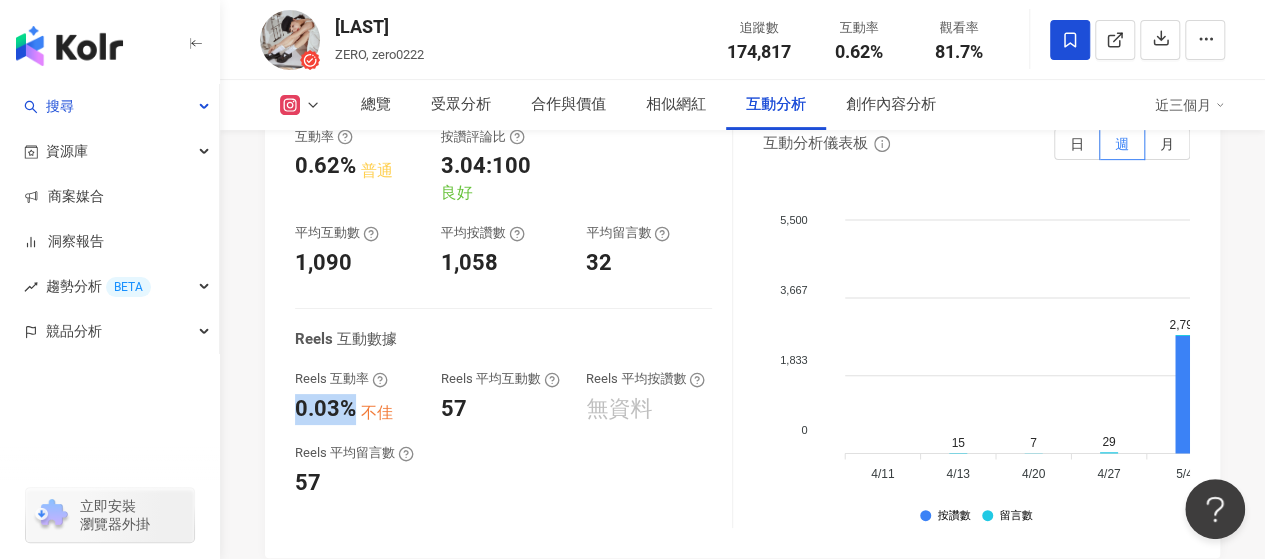drag, startPoint x: 358, startPoint y: 437, endPoint x: 300, endPoint y: 433, distance: 58.137768 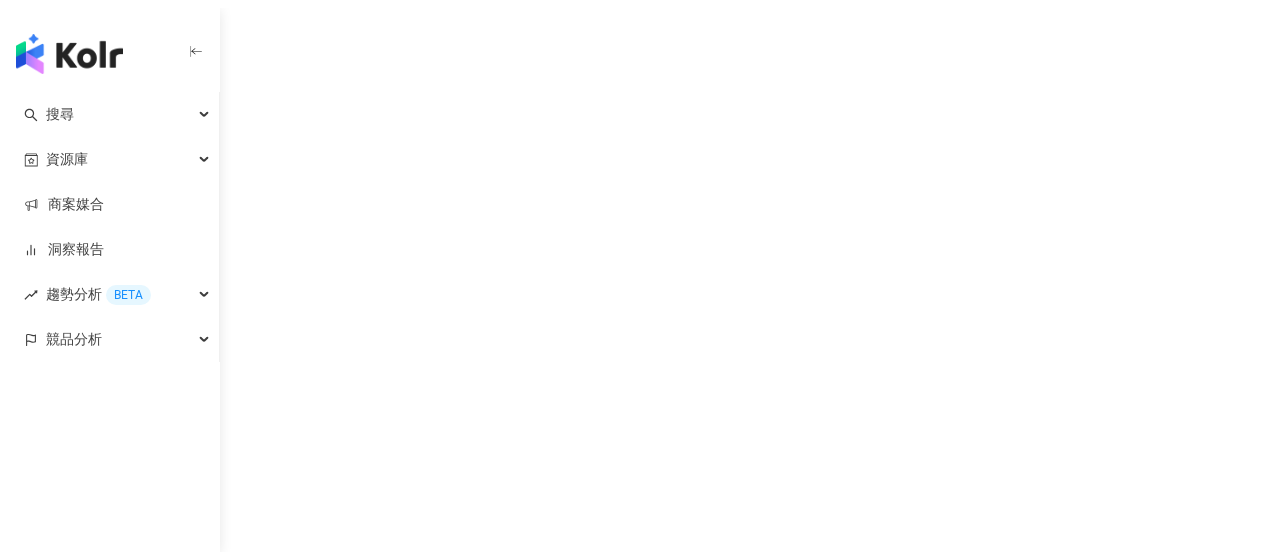 scroll, scrollTop: 0, scrollLeft: 0, axis: both 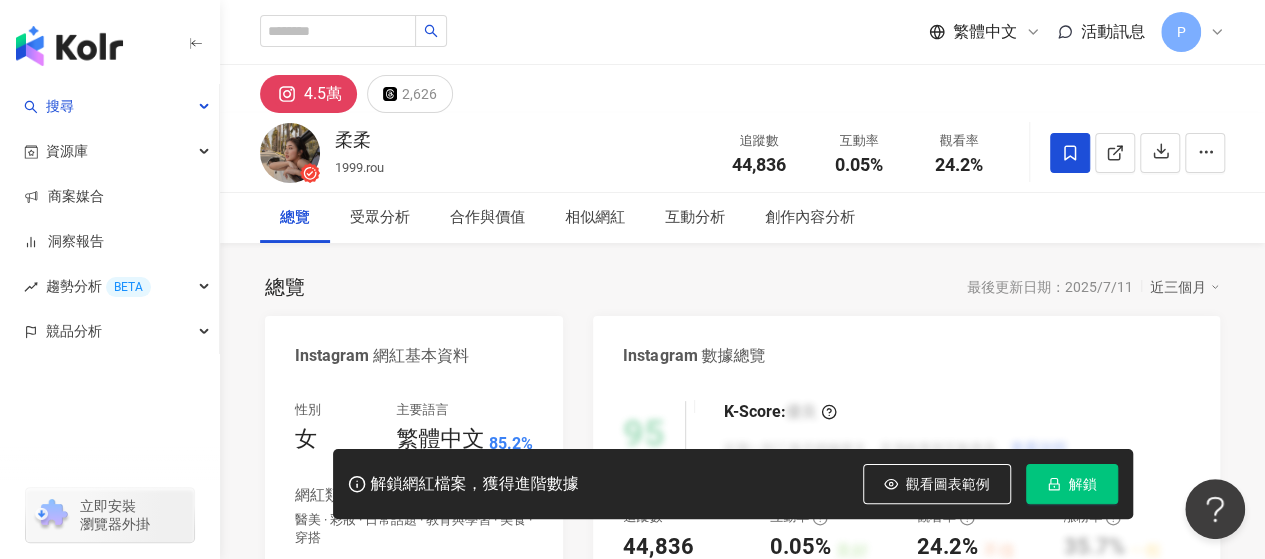 click on "總覽 最後更新日期：2025/7/11 近三個月" at bounding box center [742, 287] 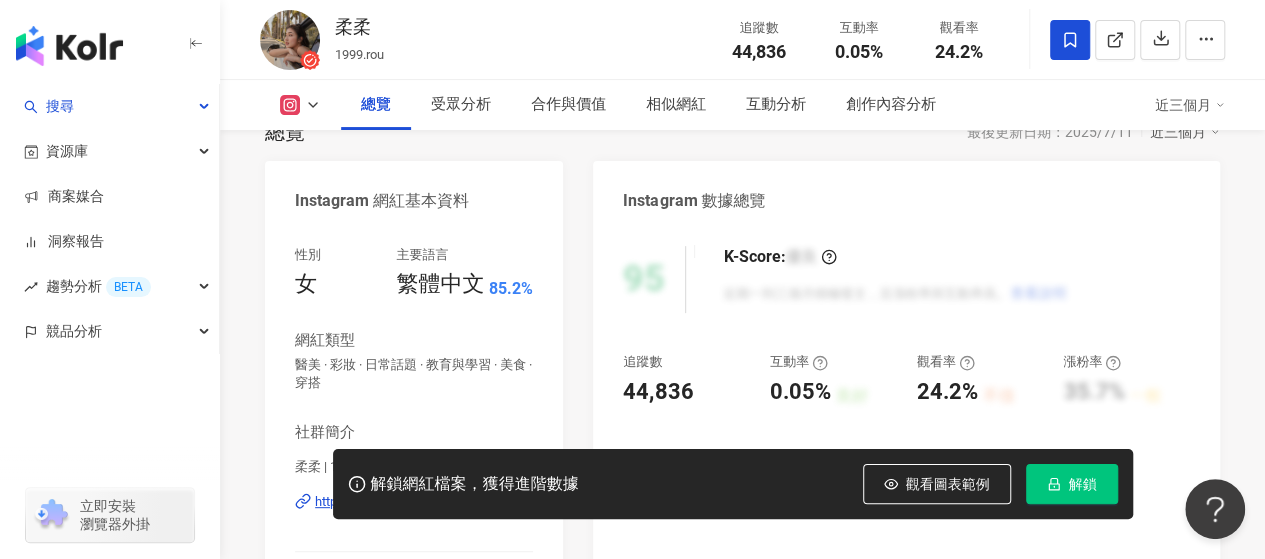 scroll, scrollTop: 200, scrollLeft: 0, axis: vertical 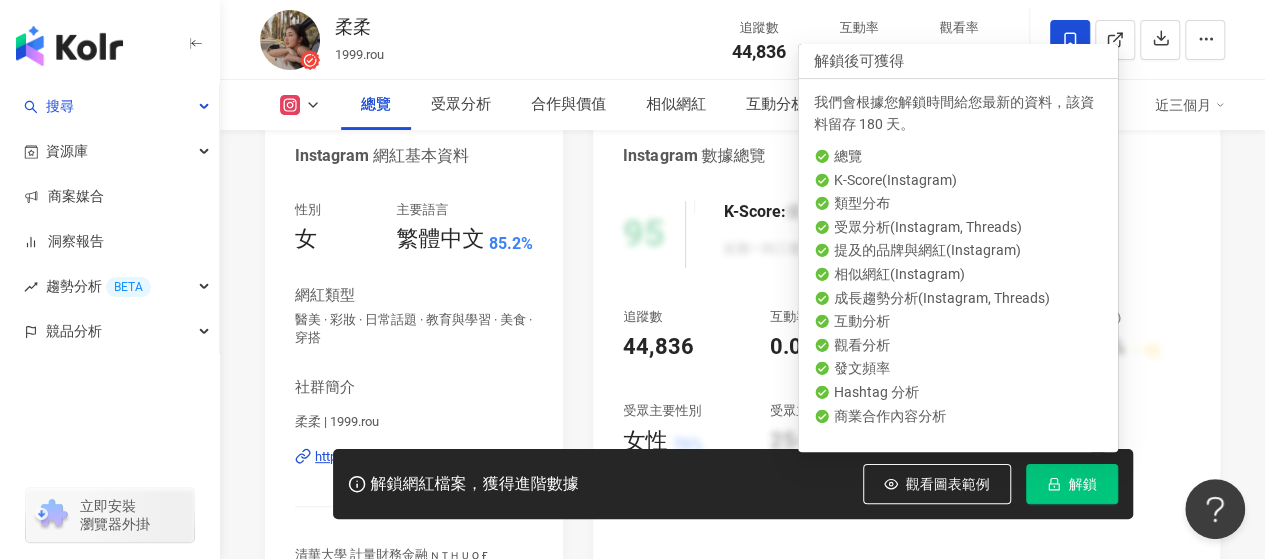 click on "解鎖" at bounding box center (1072, 484) 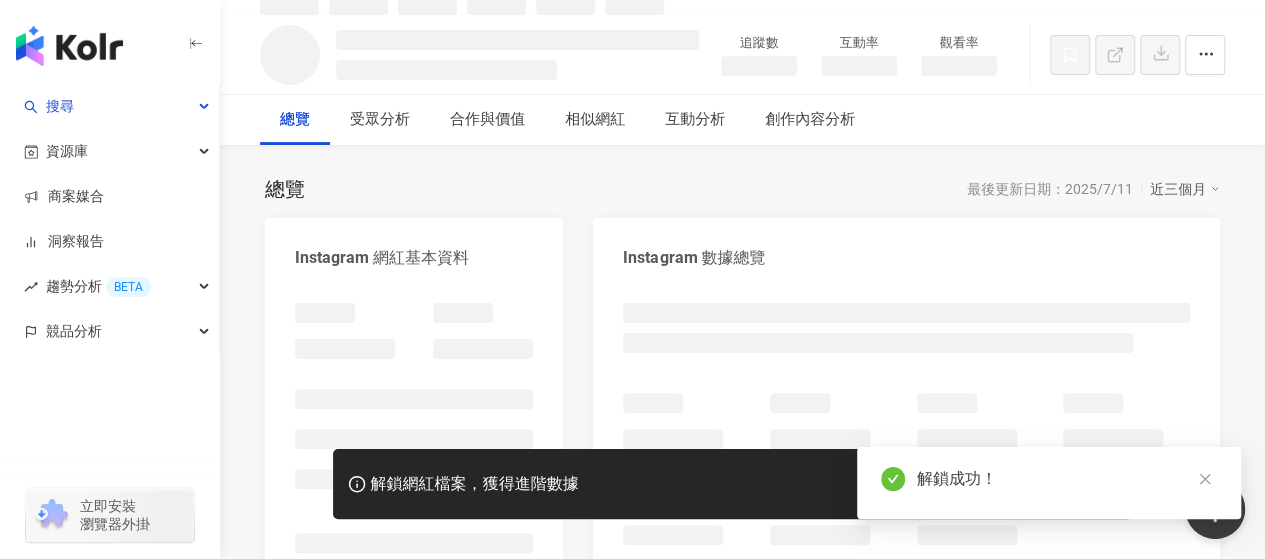 scroll, scrollTop: 0, scrollLeft: 0, axis: both 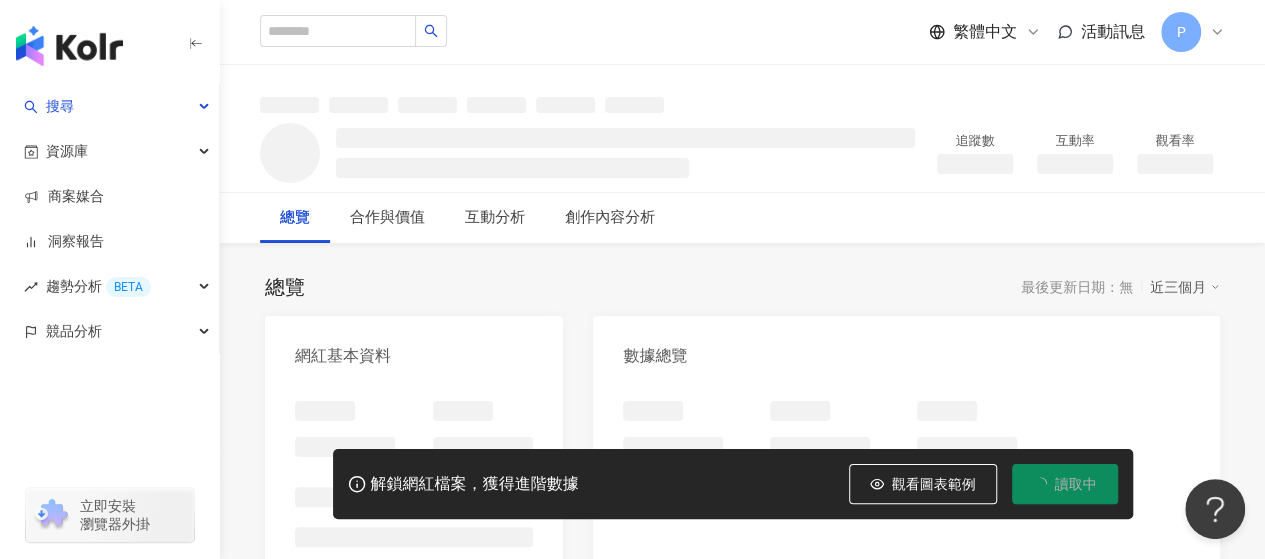 click on "總覽 最後更新日期：無 近三個月" at bounding box center [742, 287] 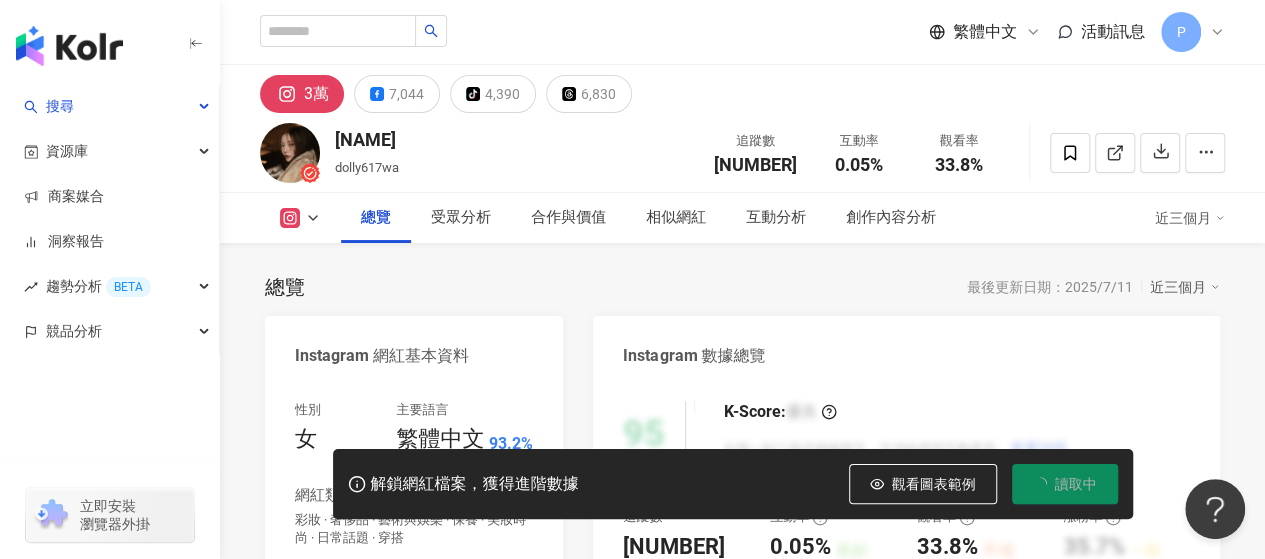scroll, scrollTop: 200, scrollLeft: 0, axis: vertical 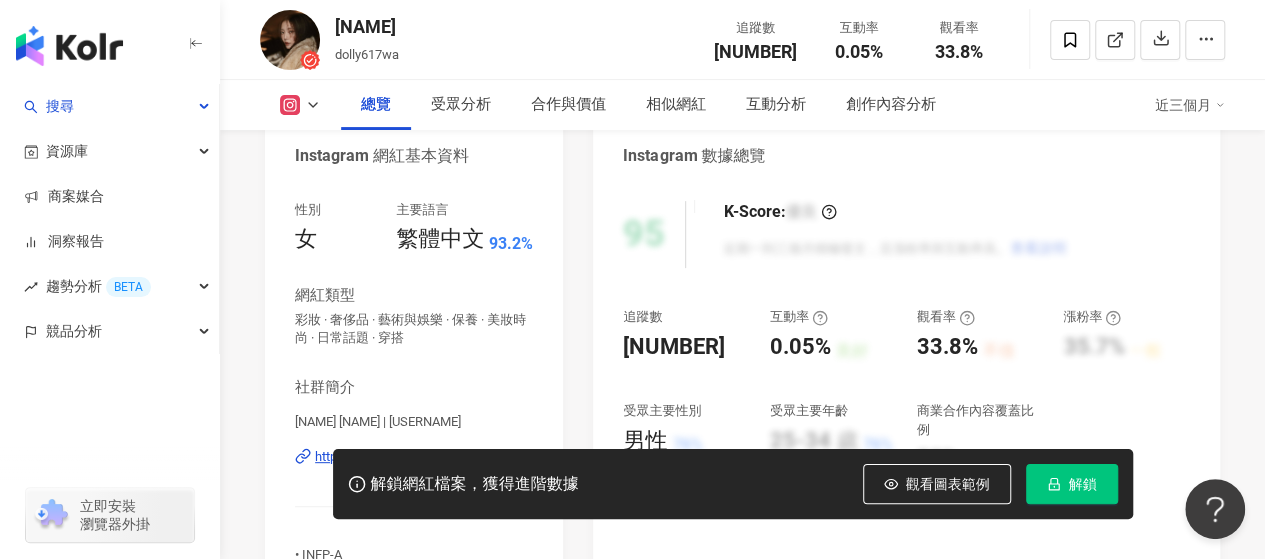 click on "解鎖" at bounding box center (1072, 484) 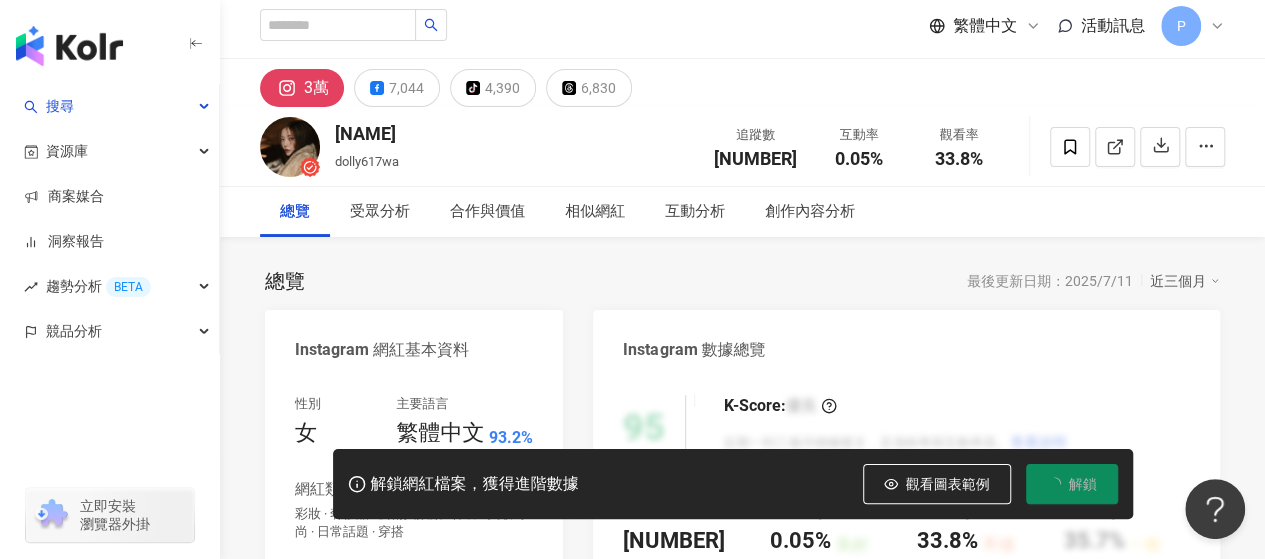 scroll, scrollTop: 0, scrollLeft: 0, axis: both 